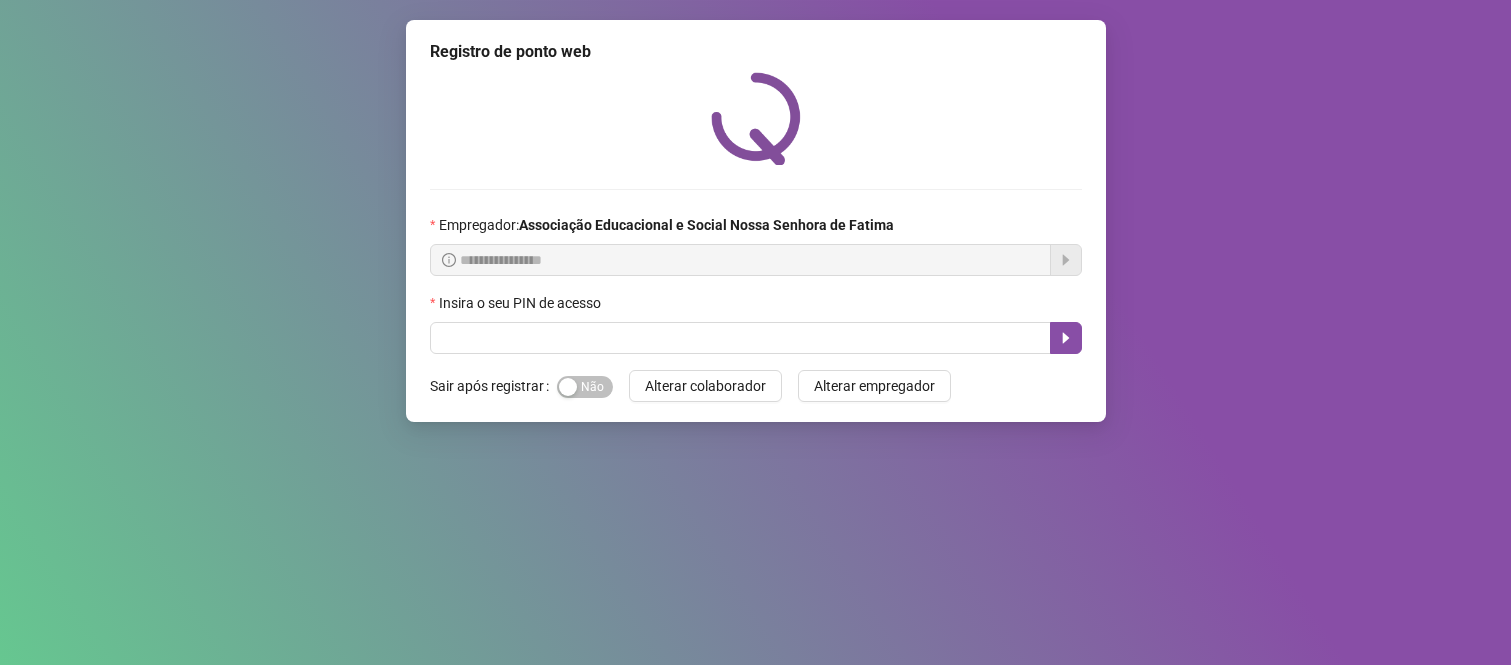 scroll, scrollTop: 0, scrollLeft: 0, axis: both 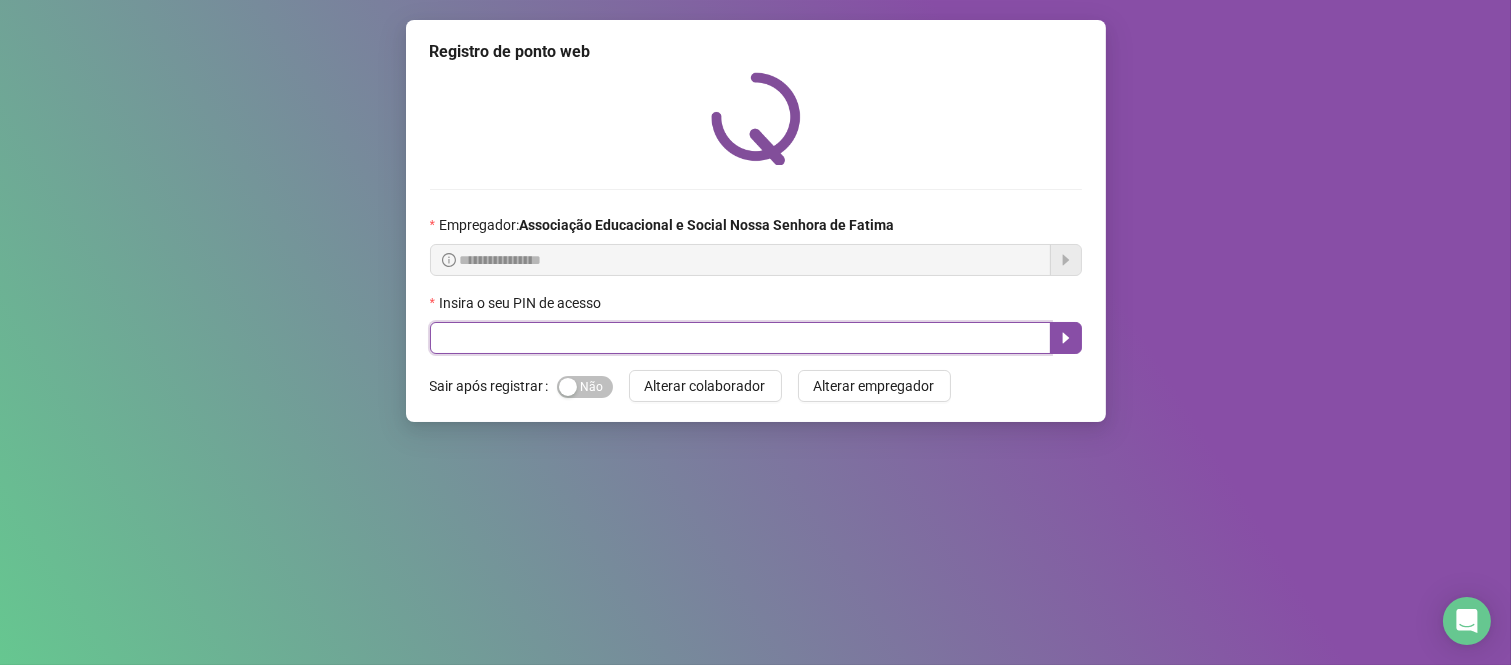 click at bounding box center [740, 338] 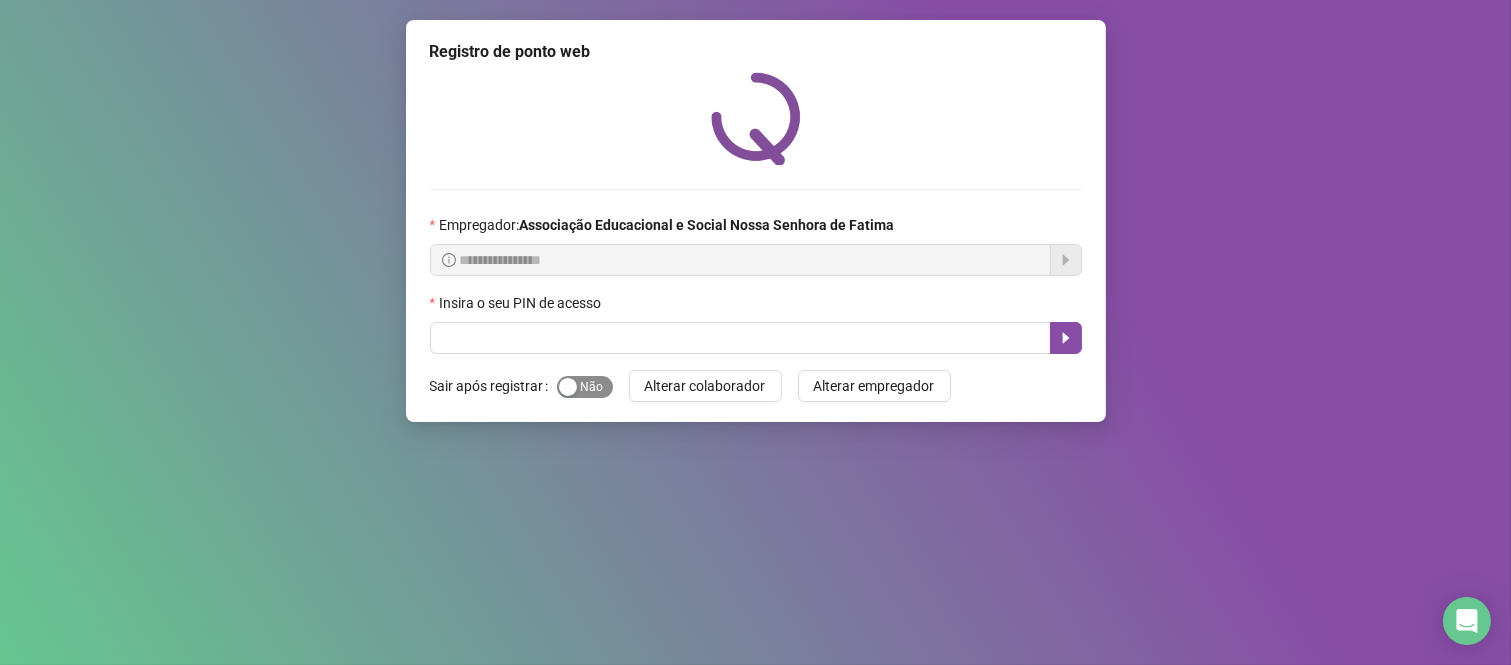 click on "Sim Não" at bounding box center [585, 387] 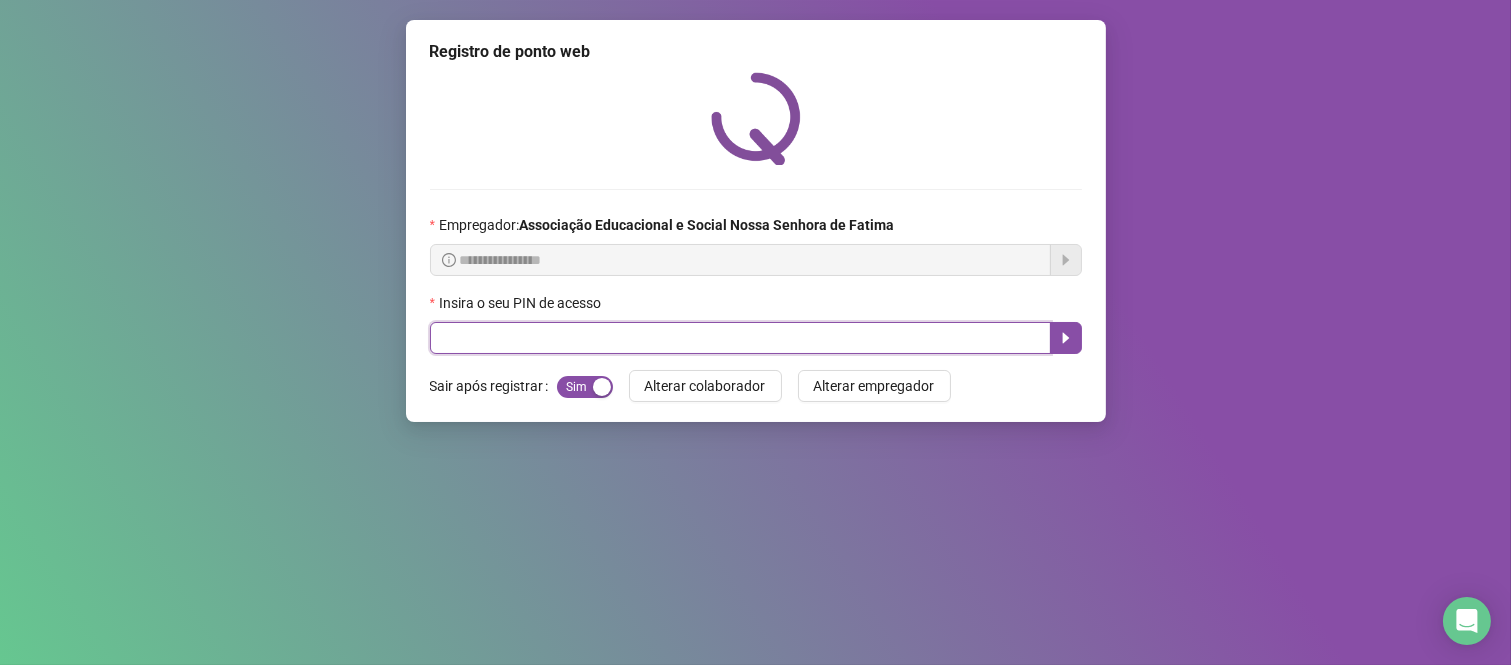click at bounding box center [740, 338] 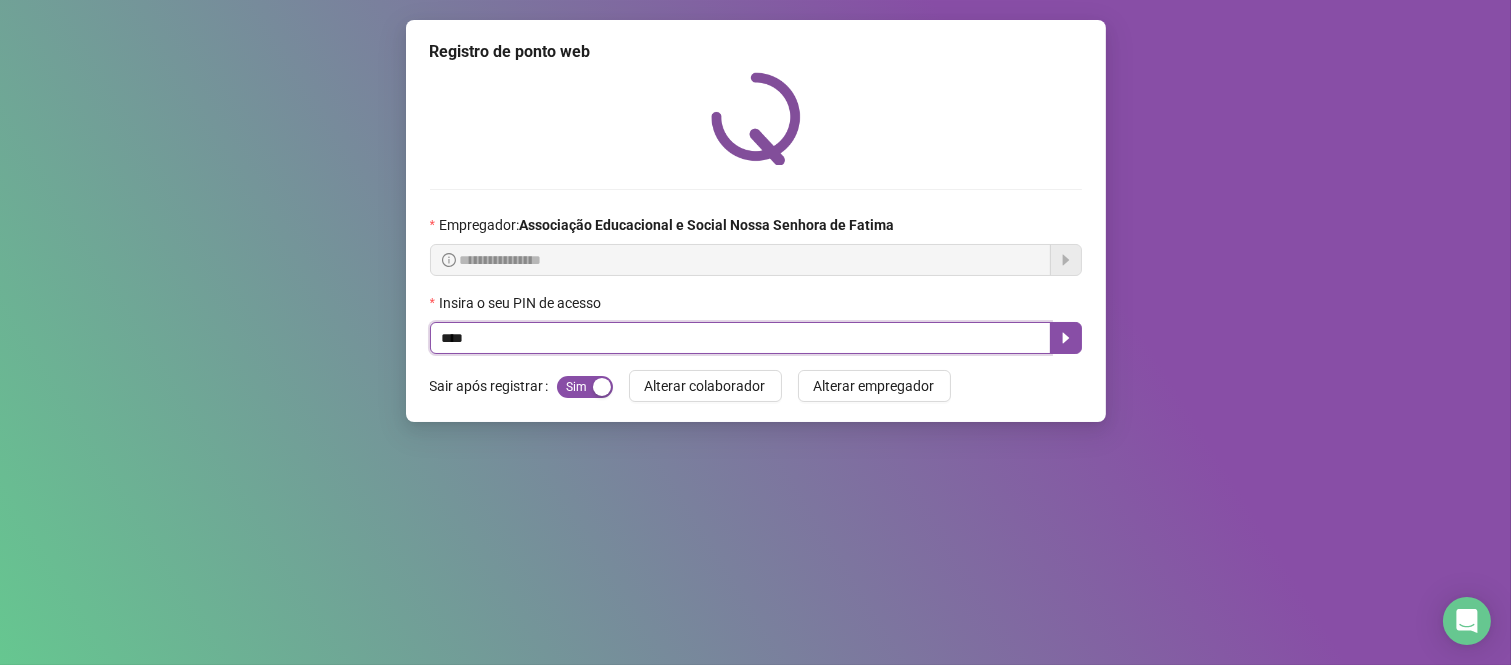 type on "****" 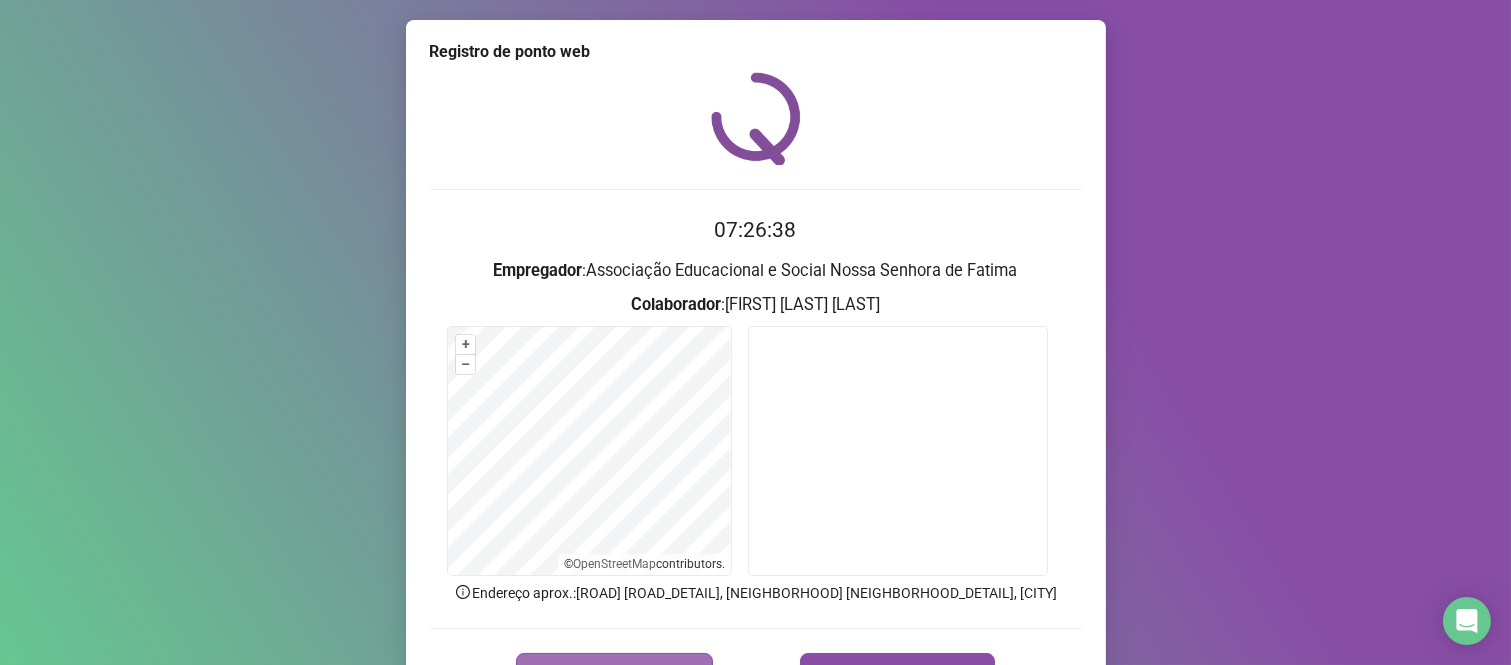 click on "REGISTRAR PONTO" at bounding box center (614, 673) 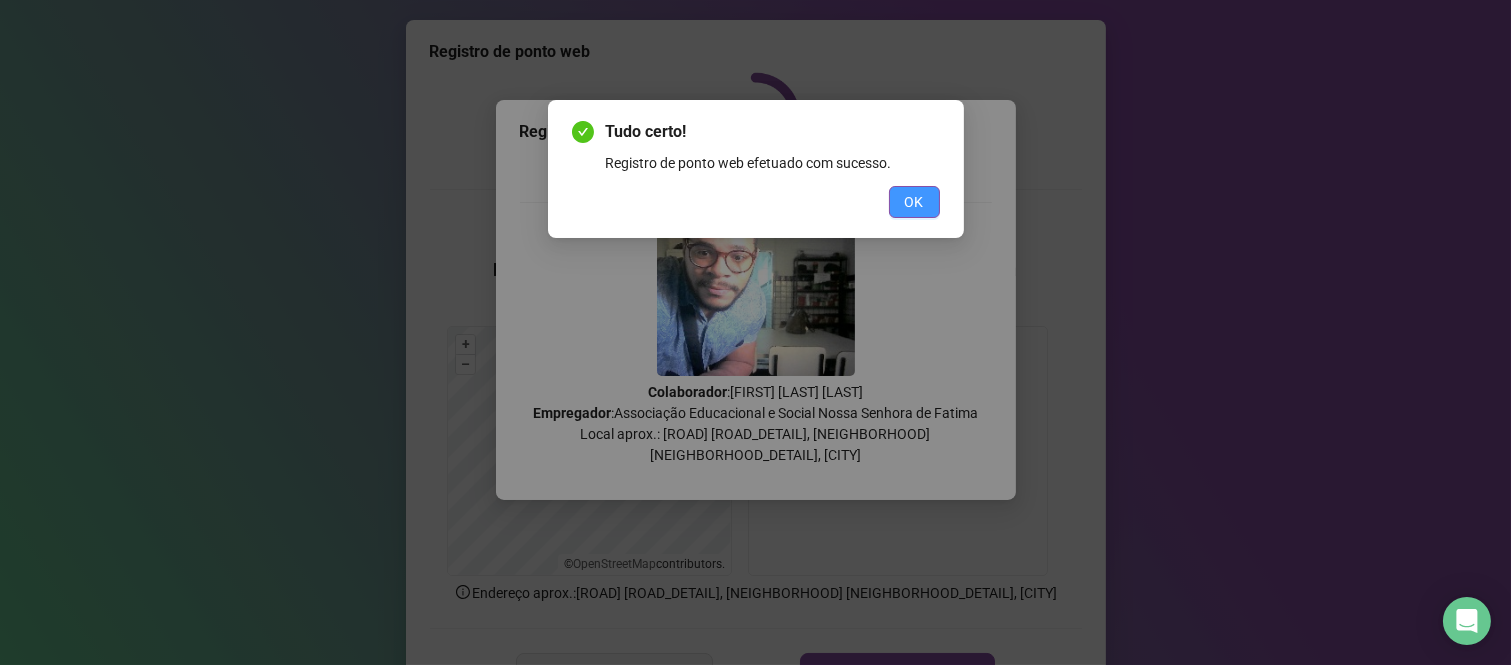click on "OK" at bounding box center [914, 202] 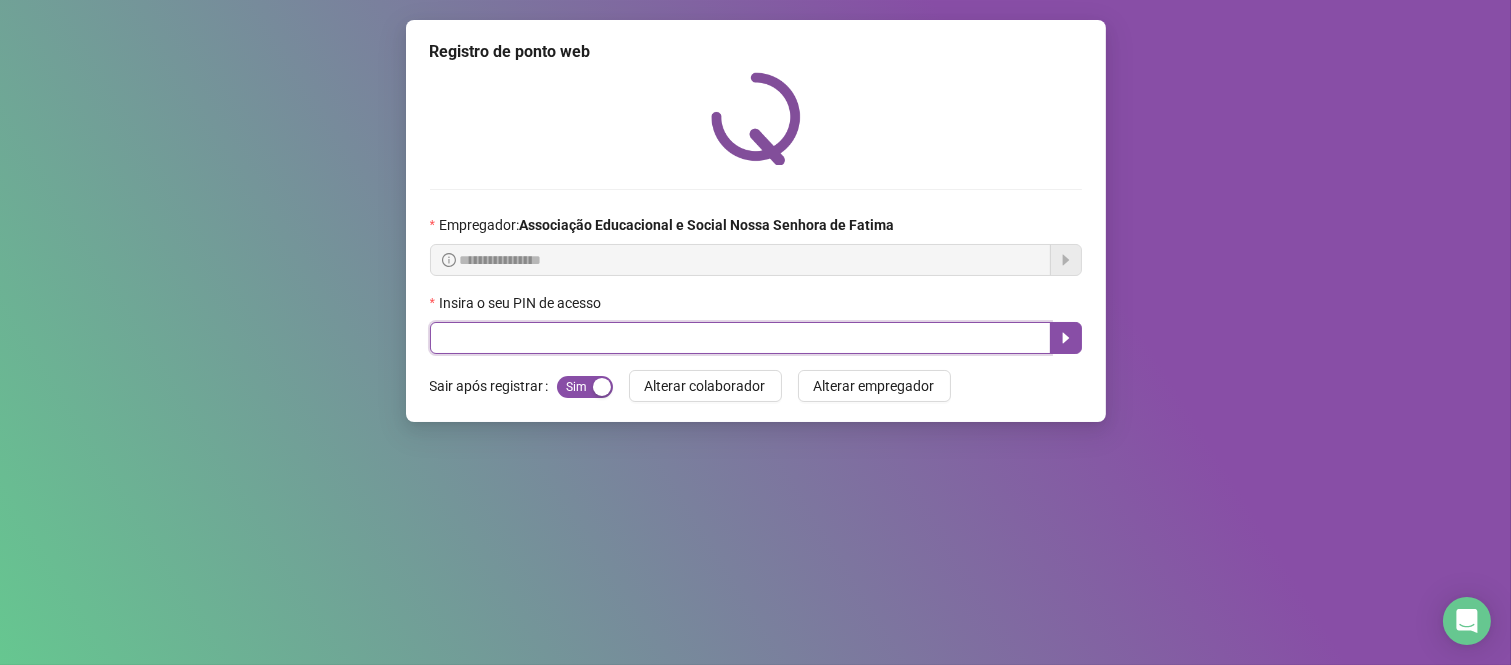 click at bounding box center [740, 338] 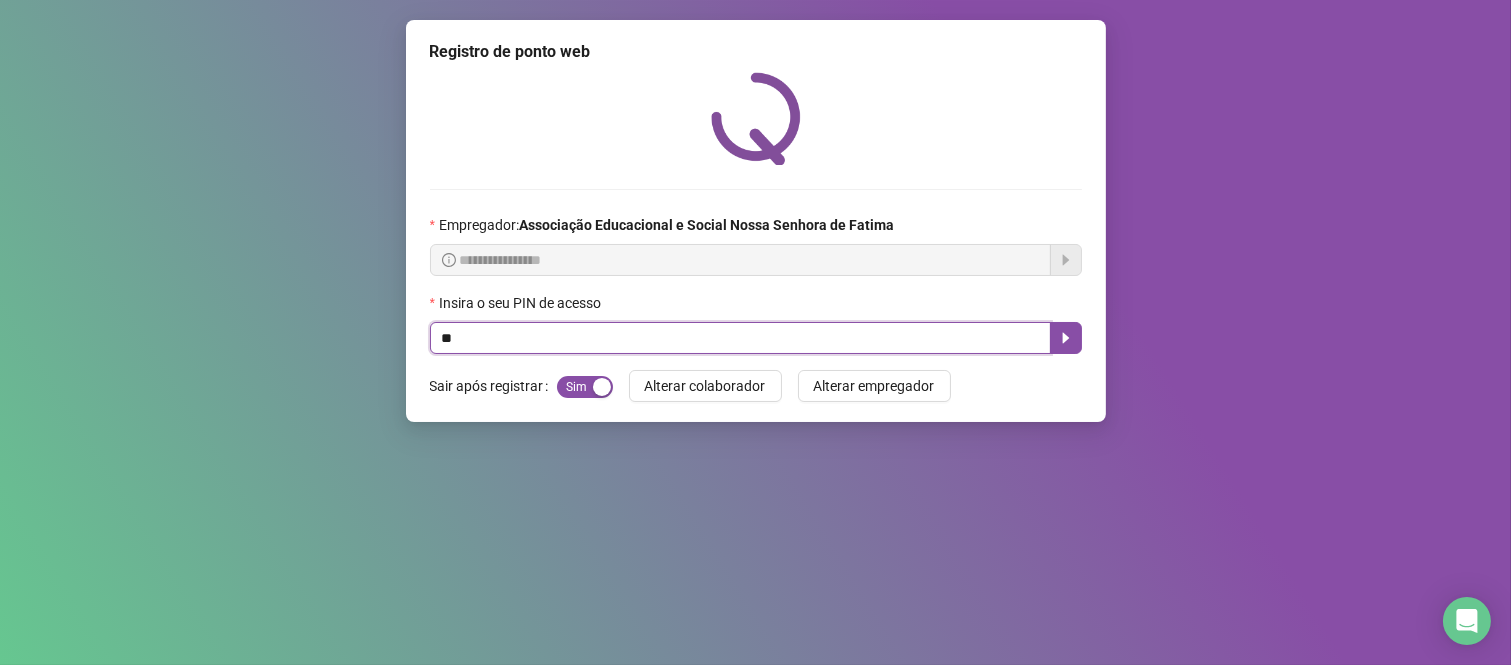 type on "***" 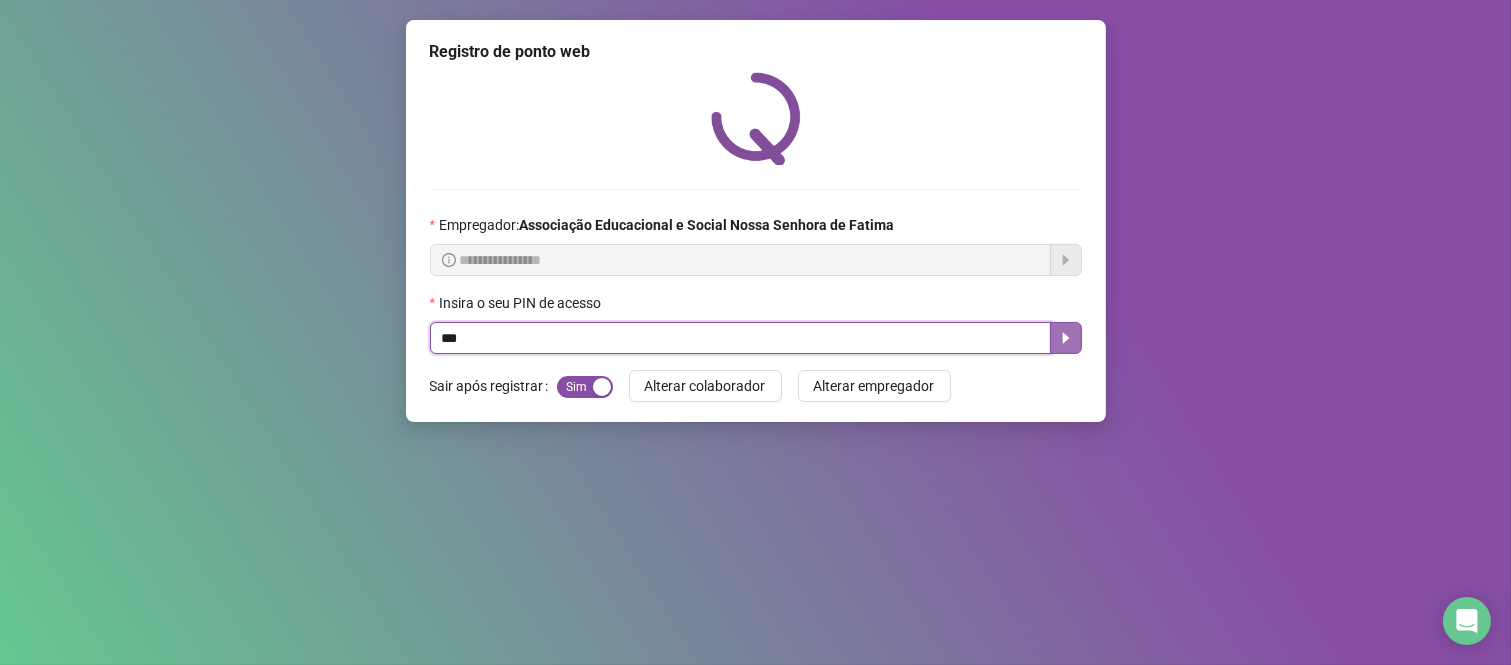 click 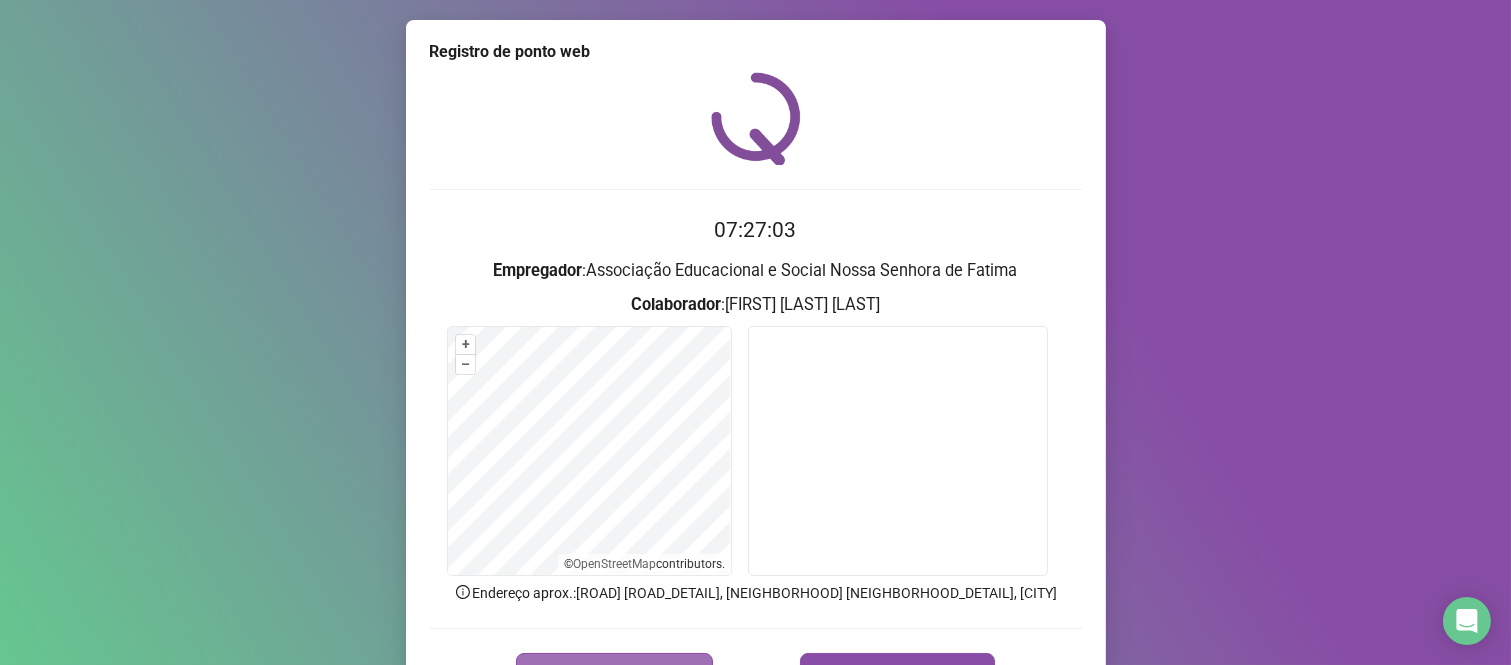 click on "REGISTRAR PONTO" at bounding box center [614, 673] 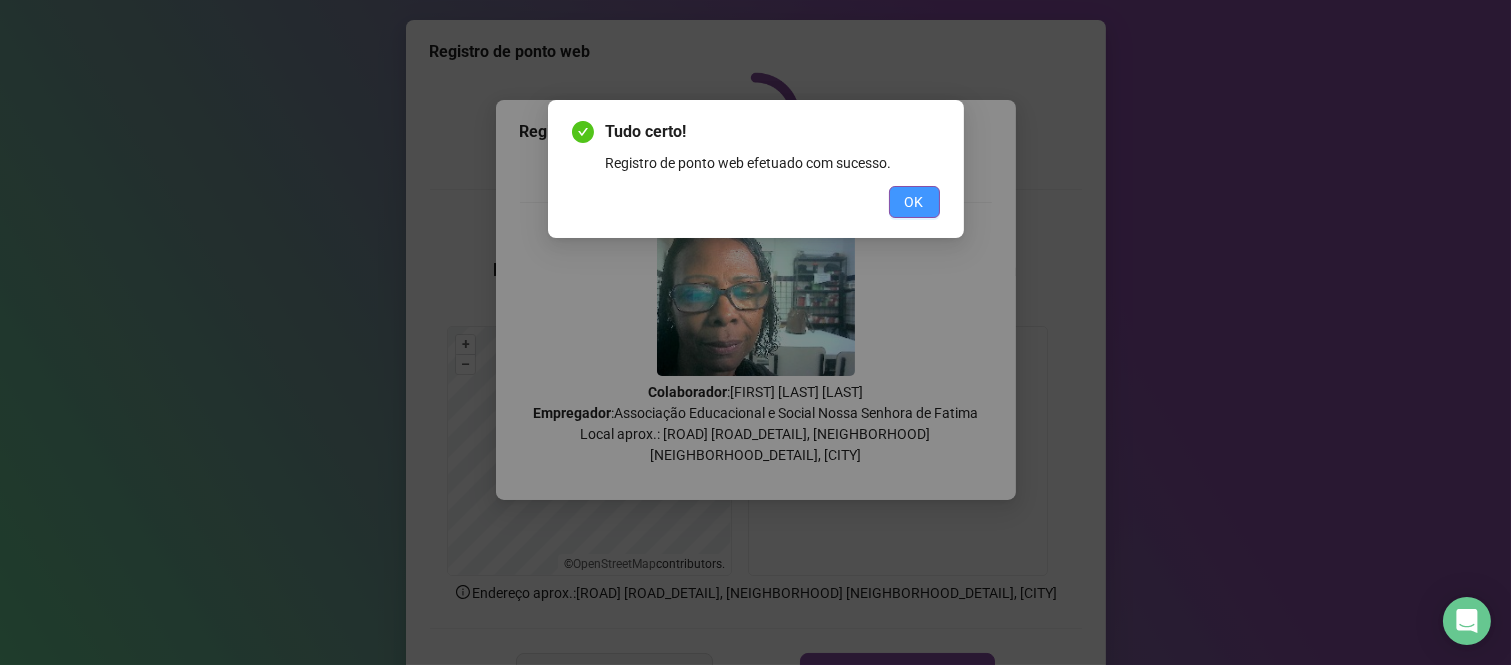 click on "OK" at bounding box center (914, 202) 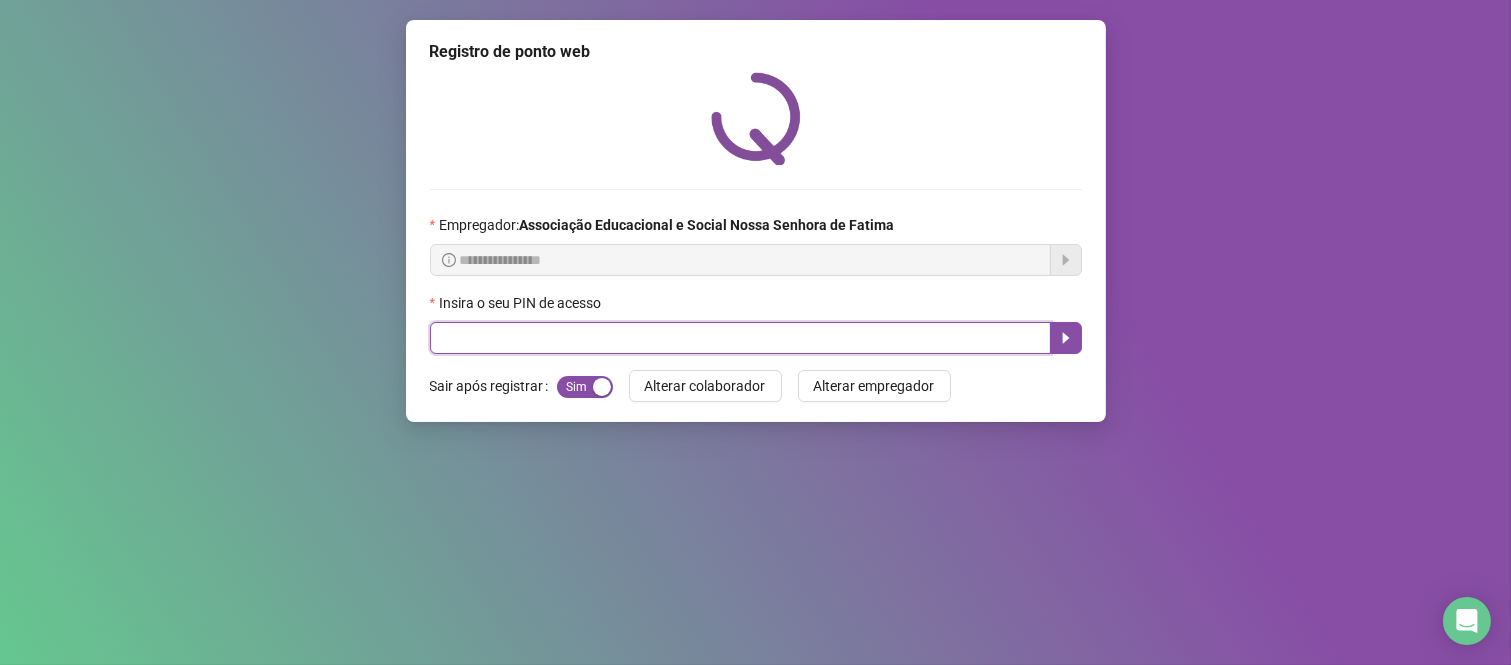 click at bounding box center [740, 338] 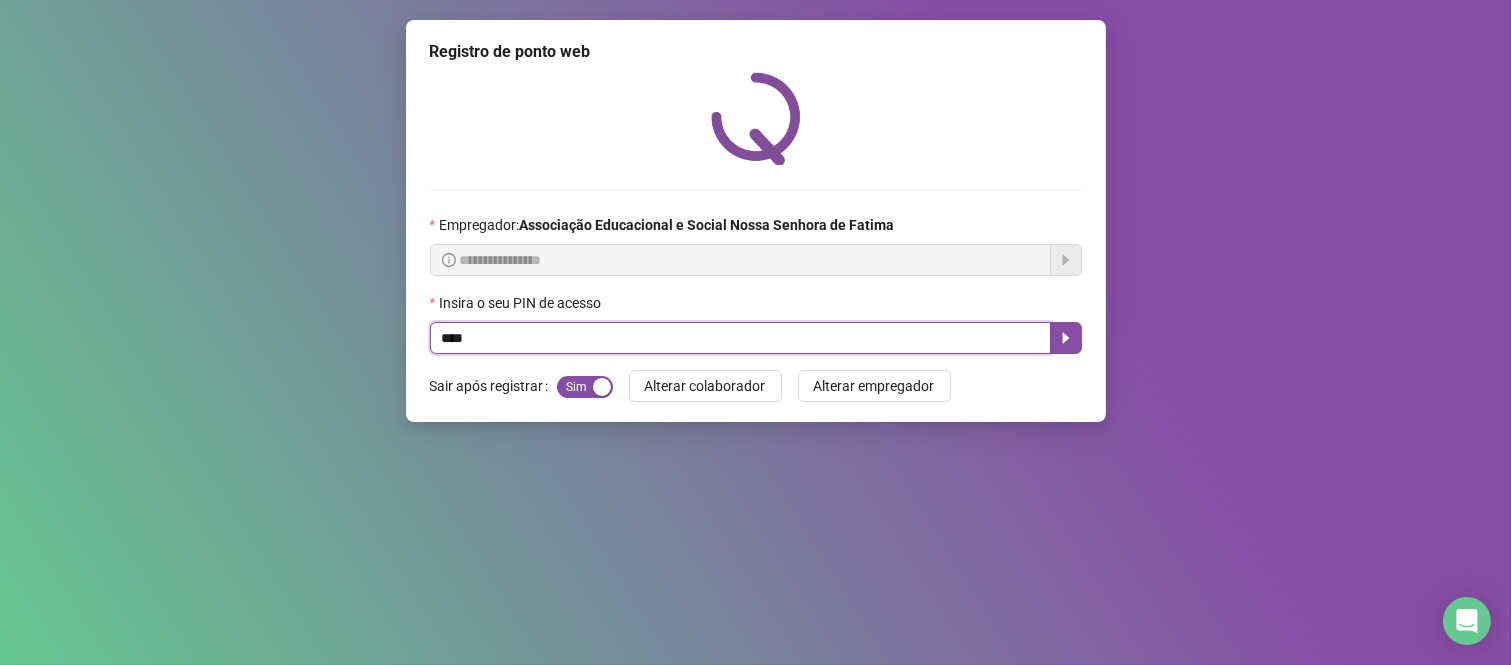 type on "****" 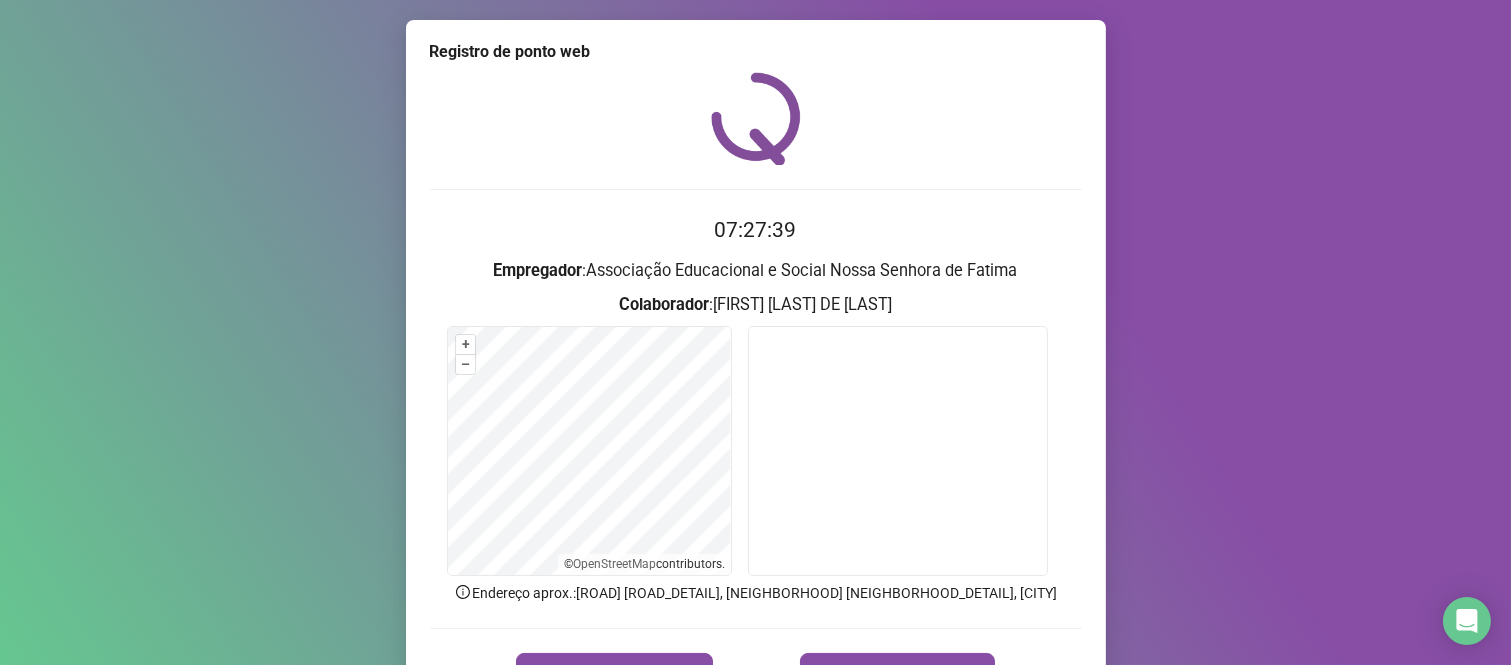 click on "Registro de ponto web 07:27:39 Empregador : Associação Educacional e Social Nossa Senhora de Fatima Colaborador : [FIRST] [LAST] DE [LAST] + – ⇧ › © OpenStreetMap contributors. Endereço aprox. : [ROAD] [ROAD_DETAIL], [NEIGHBORHOOD] [NEIGHBORHOOD_DETAIL], [CITY] REGISTRAR PONTO SOLICITAR AJUSTE Sair após registrar Sim Não Alterar colaborador Alterar empregador" at bounding box center [755, 332] 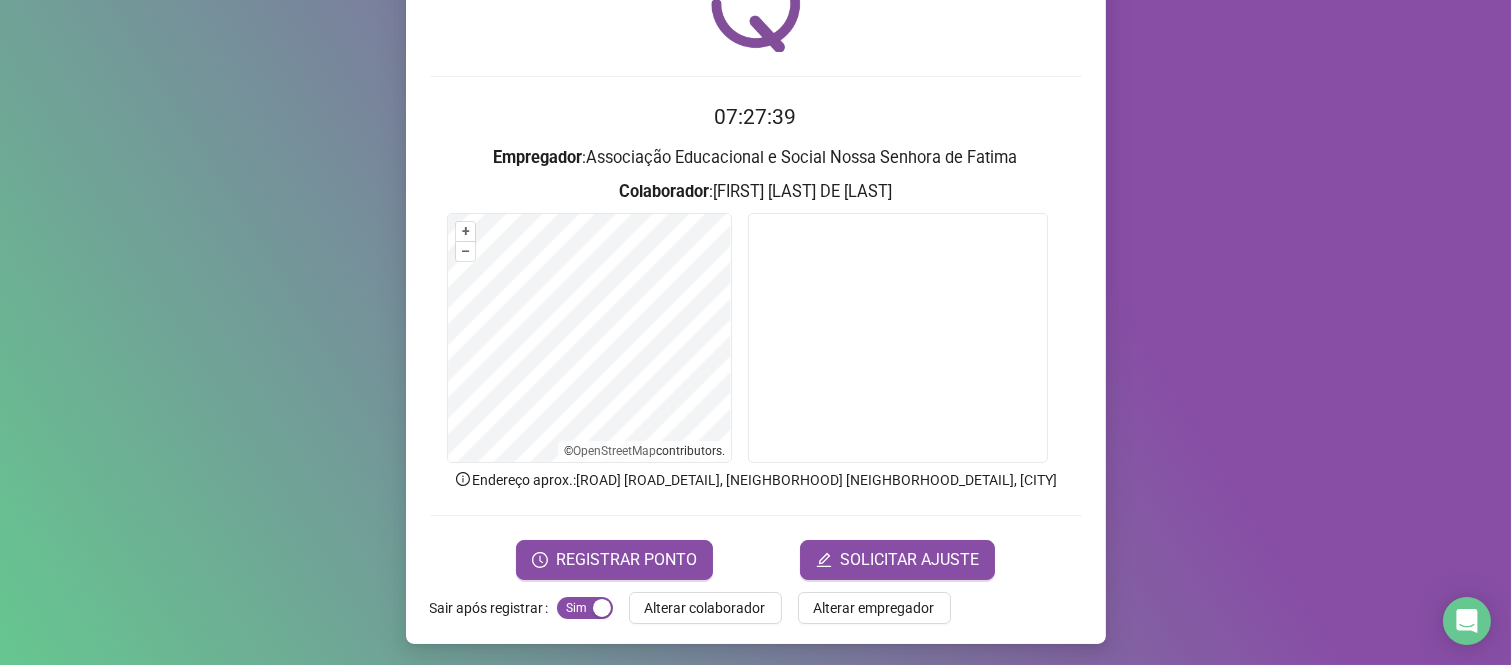 scroll, scrollTop: 114, scrollLeft: 0, axis: vertical 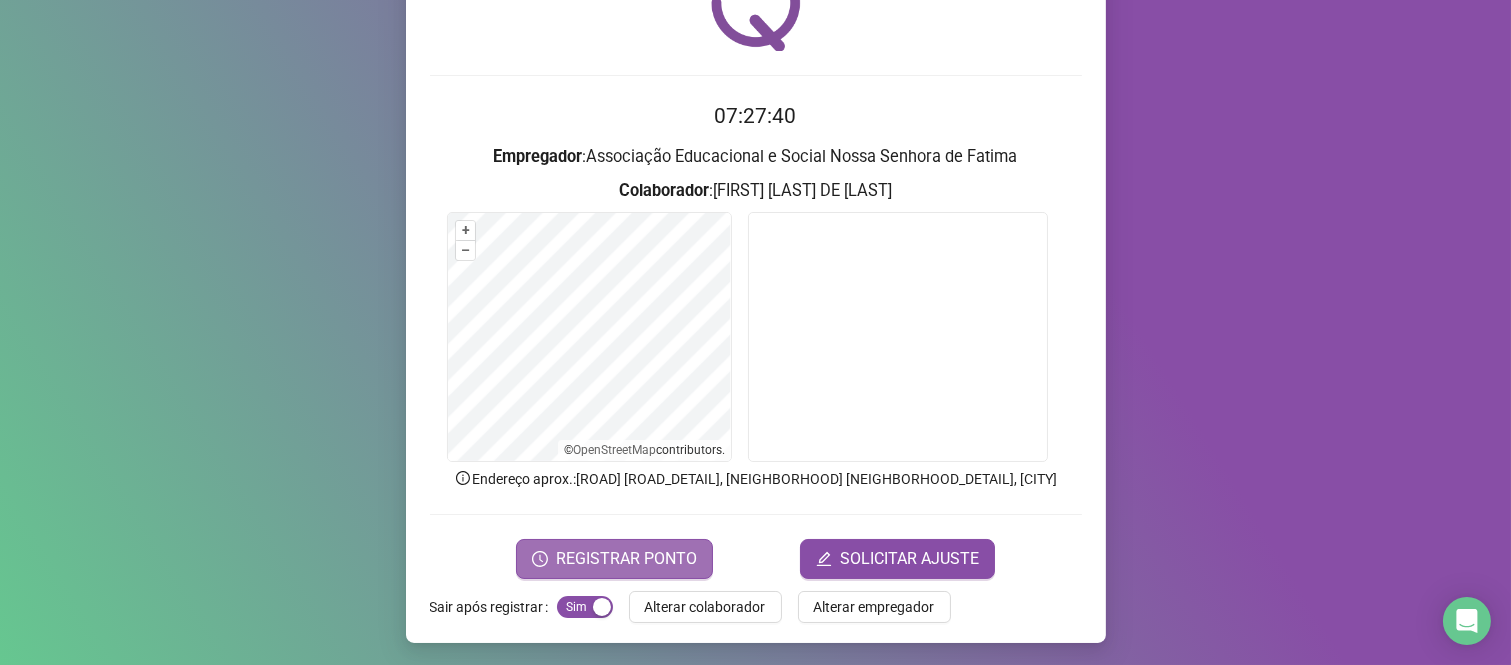 click on "REGISTRAR PONTO" at bounding box center (626, 559) 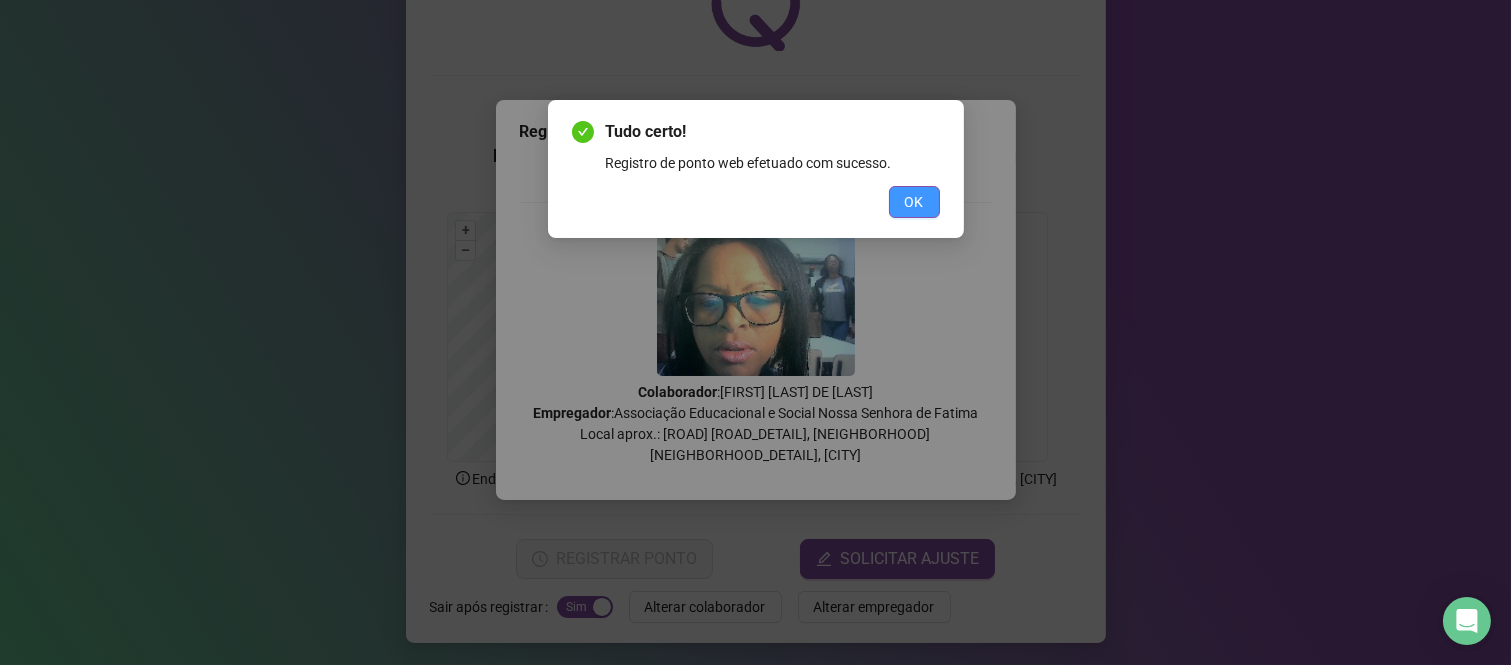 click on "OK" at bounding box center [914, 202] 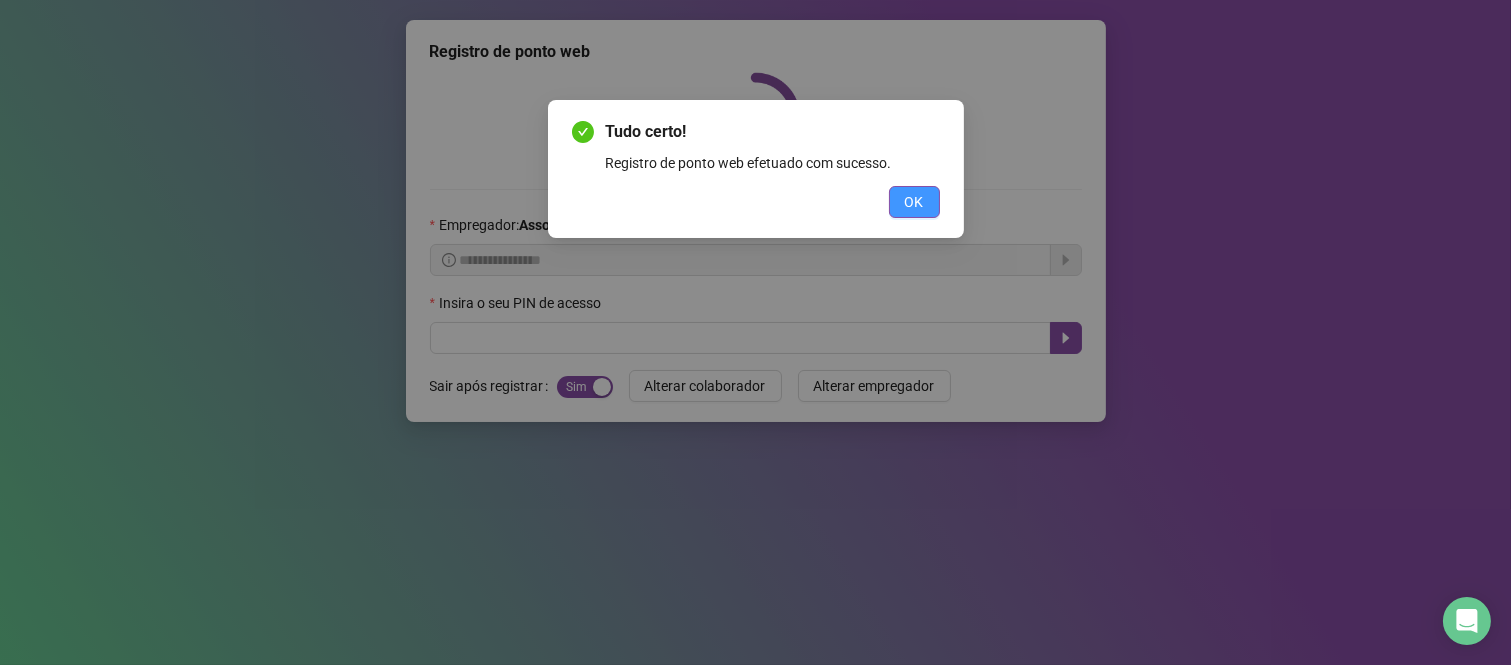 scroll, scrollTop: 0, scrollLeft: 0, axis: both 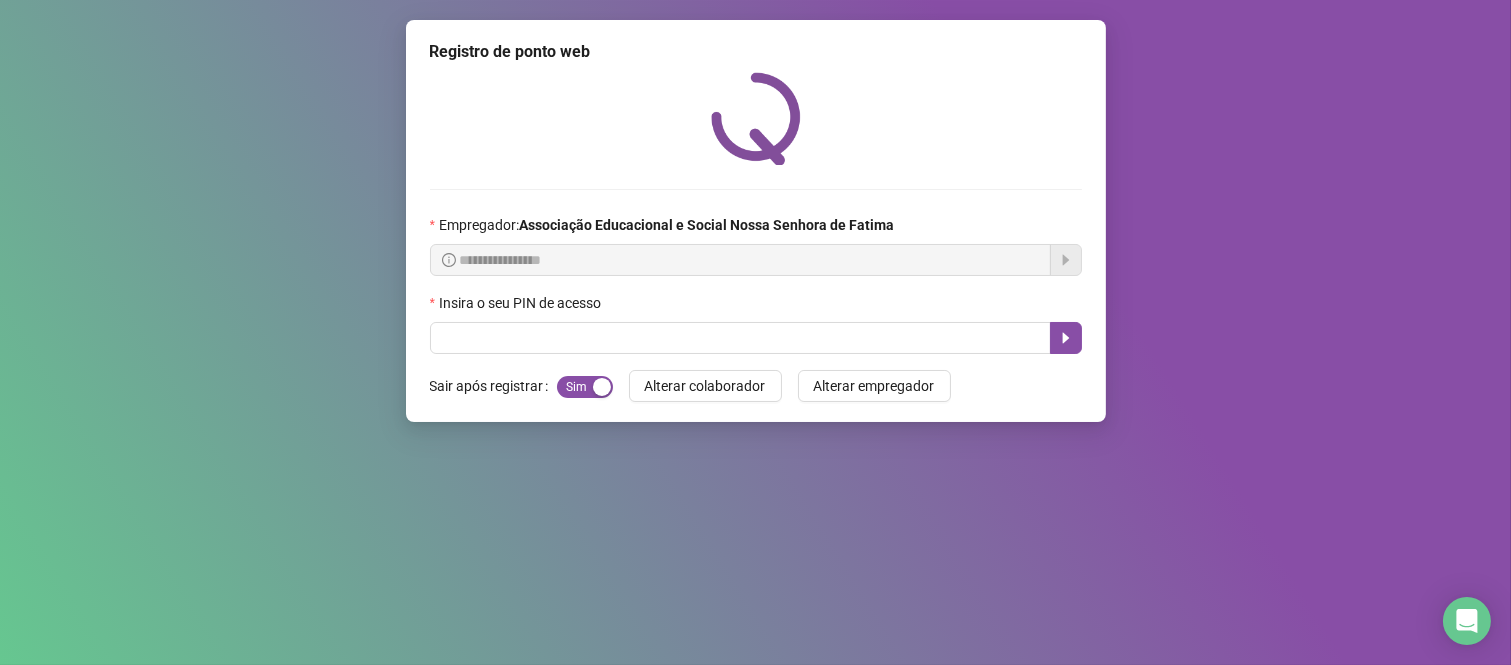 click on "**********" at bounding box center [755, 332] 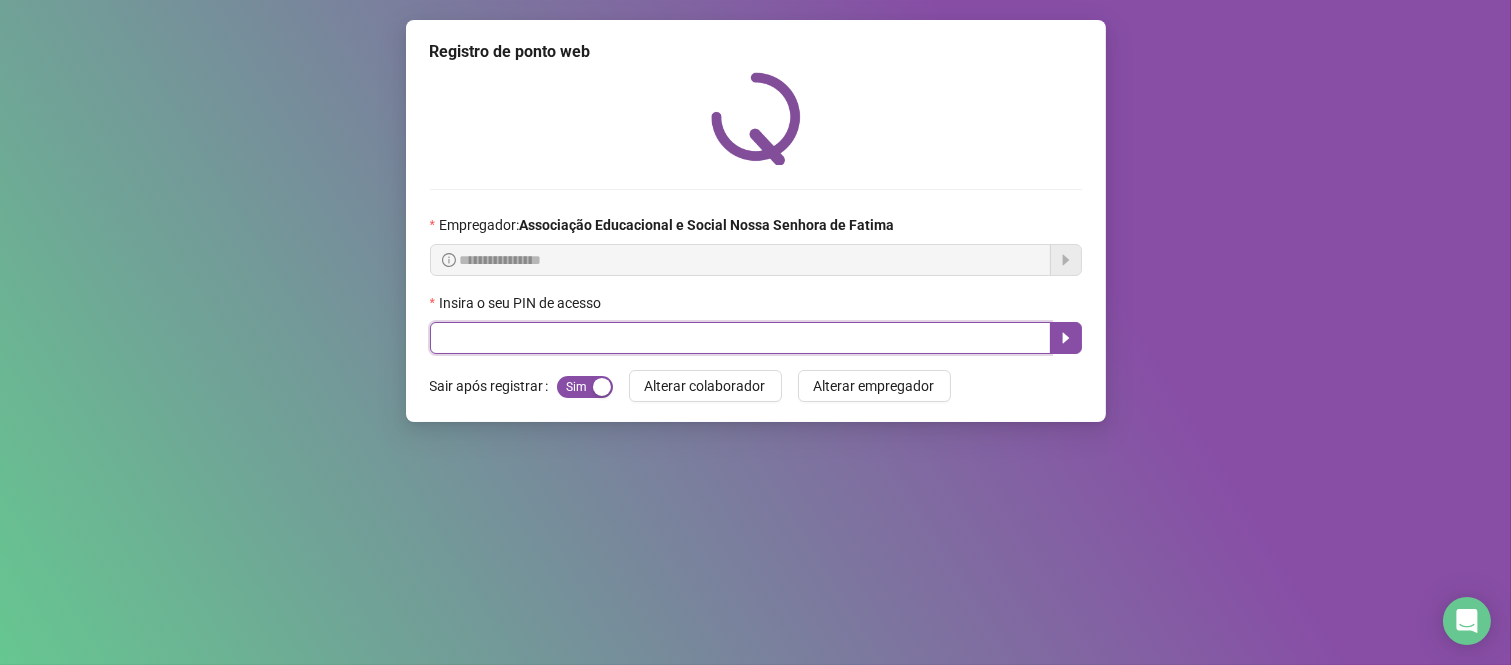 click at bounding box center [740, 338] 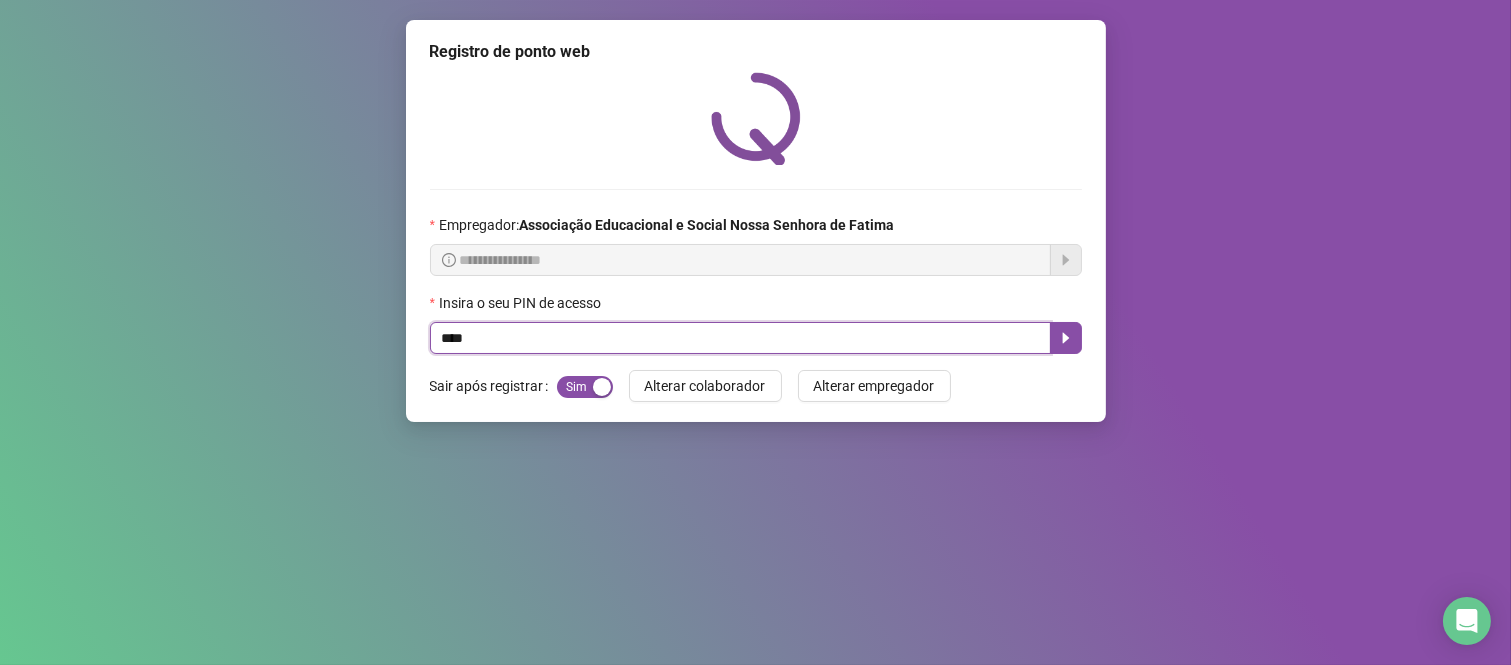 type on "****" 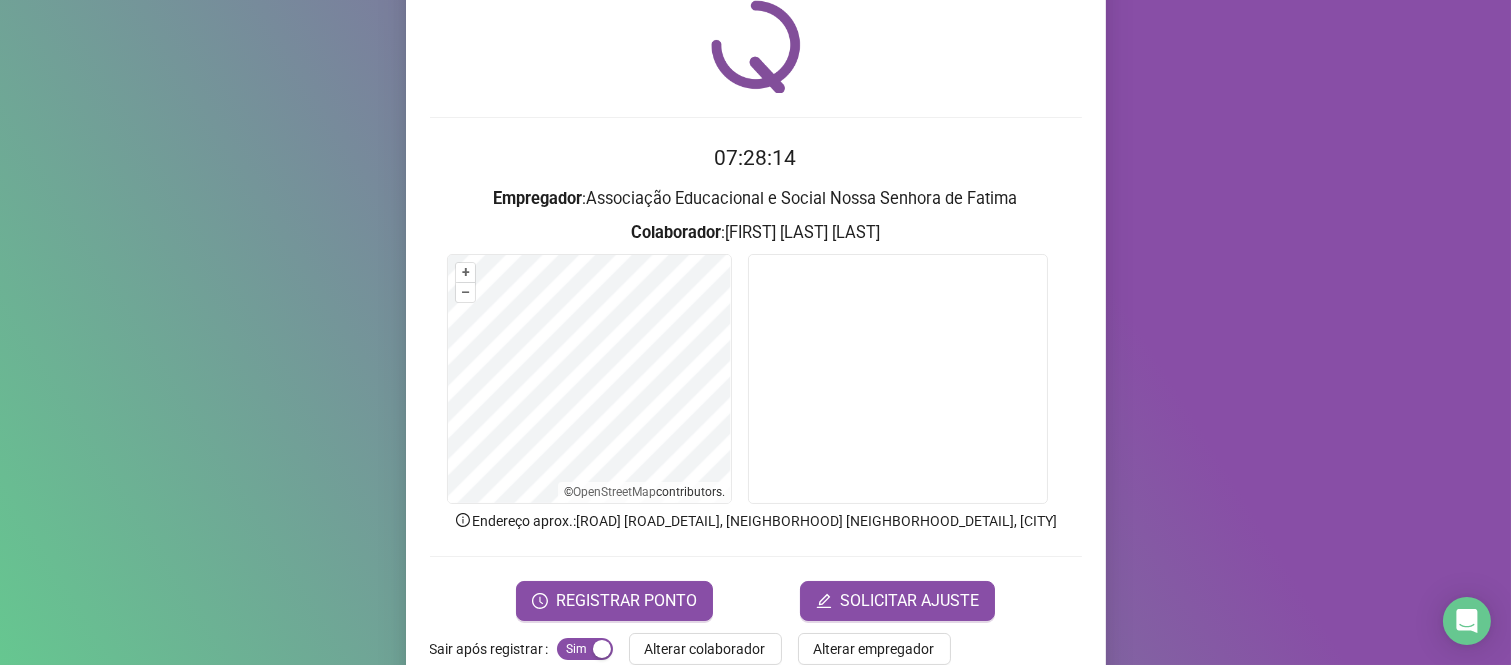 scroll, scrollTop: 114, scrollLeft: 0, axis: vertical 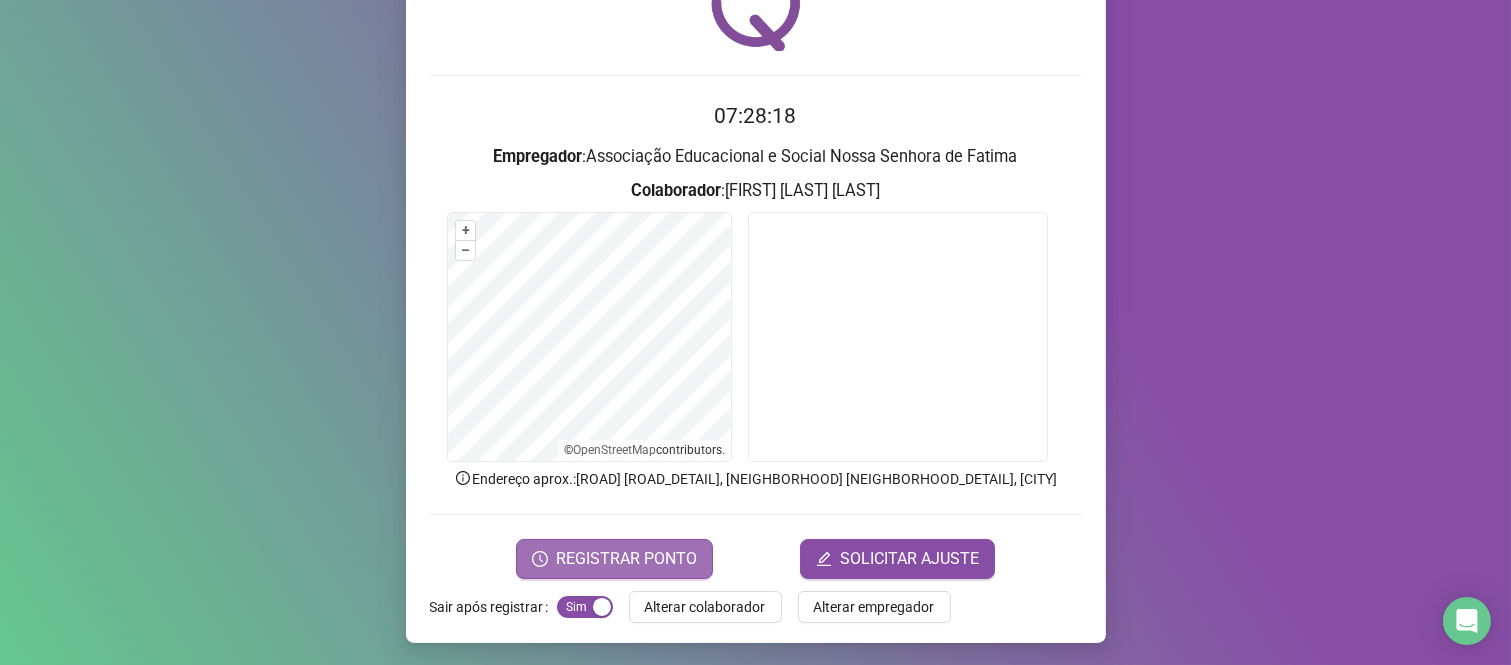 click on "REGISTRAR PONTO" at bounding box center (614, 559) 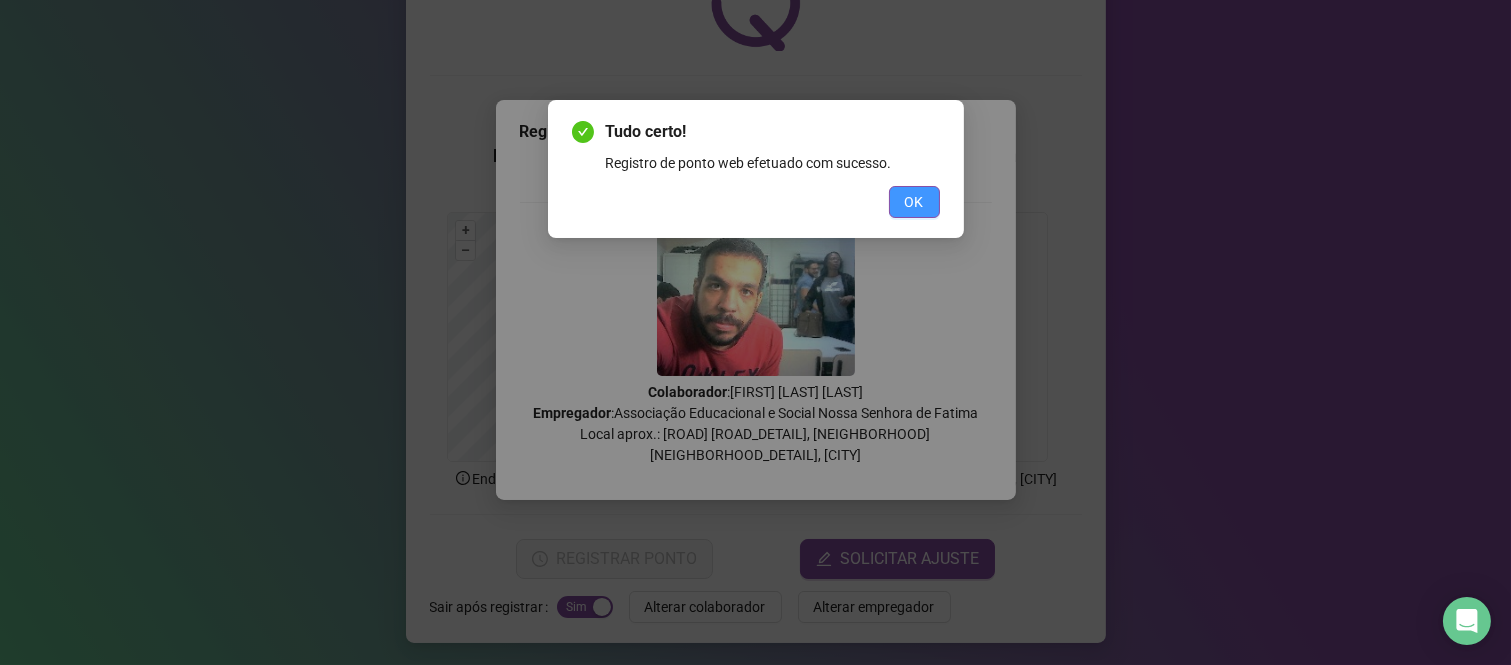 click on "OK" at bounding box center [914, 202] 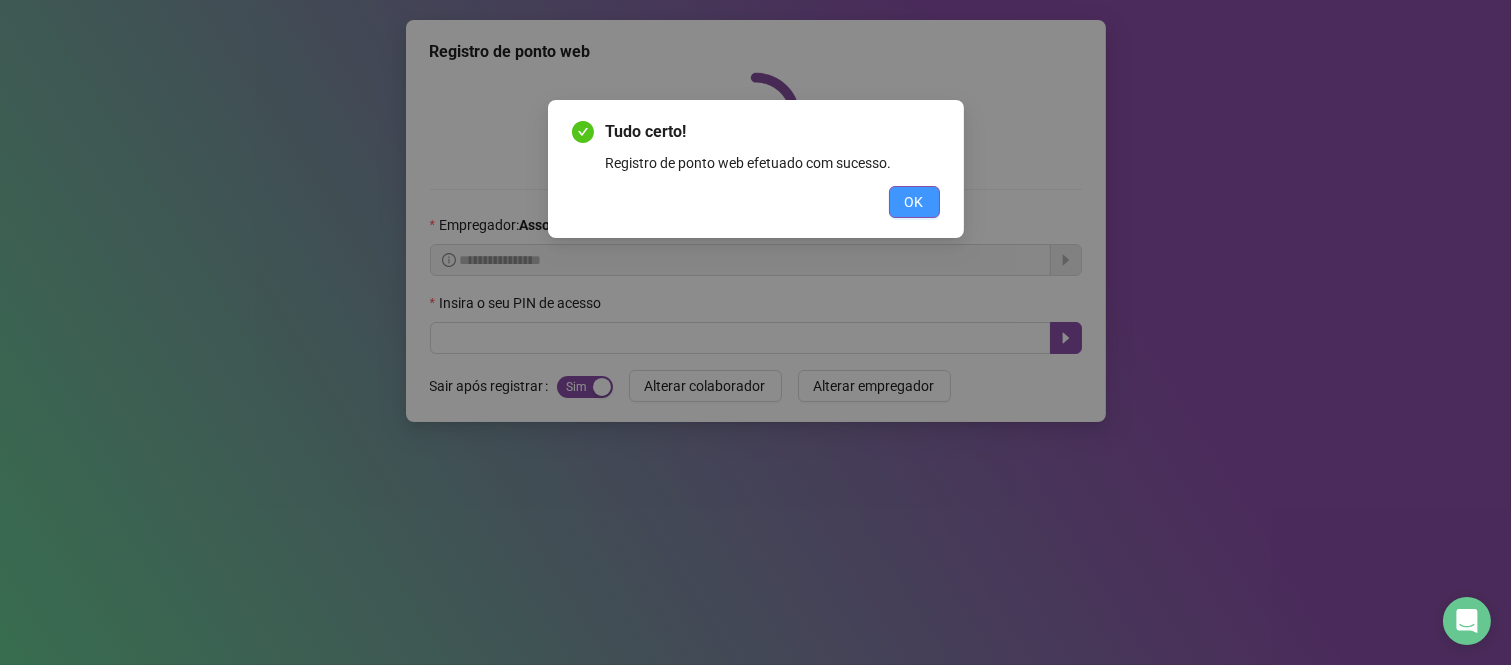 scroll, scrollTop: 0, scrollLeft: 0, axis: both 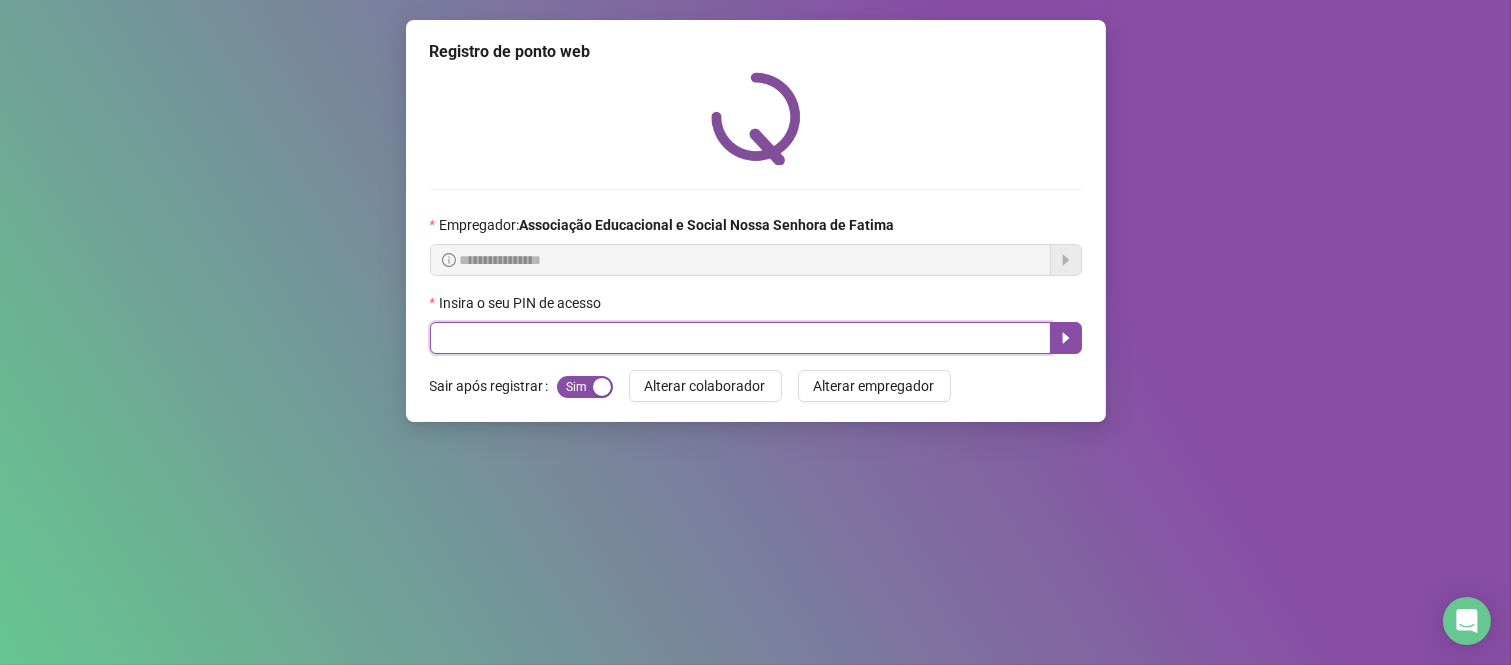 click at bounding box center [740, 338] 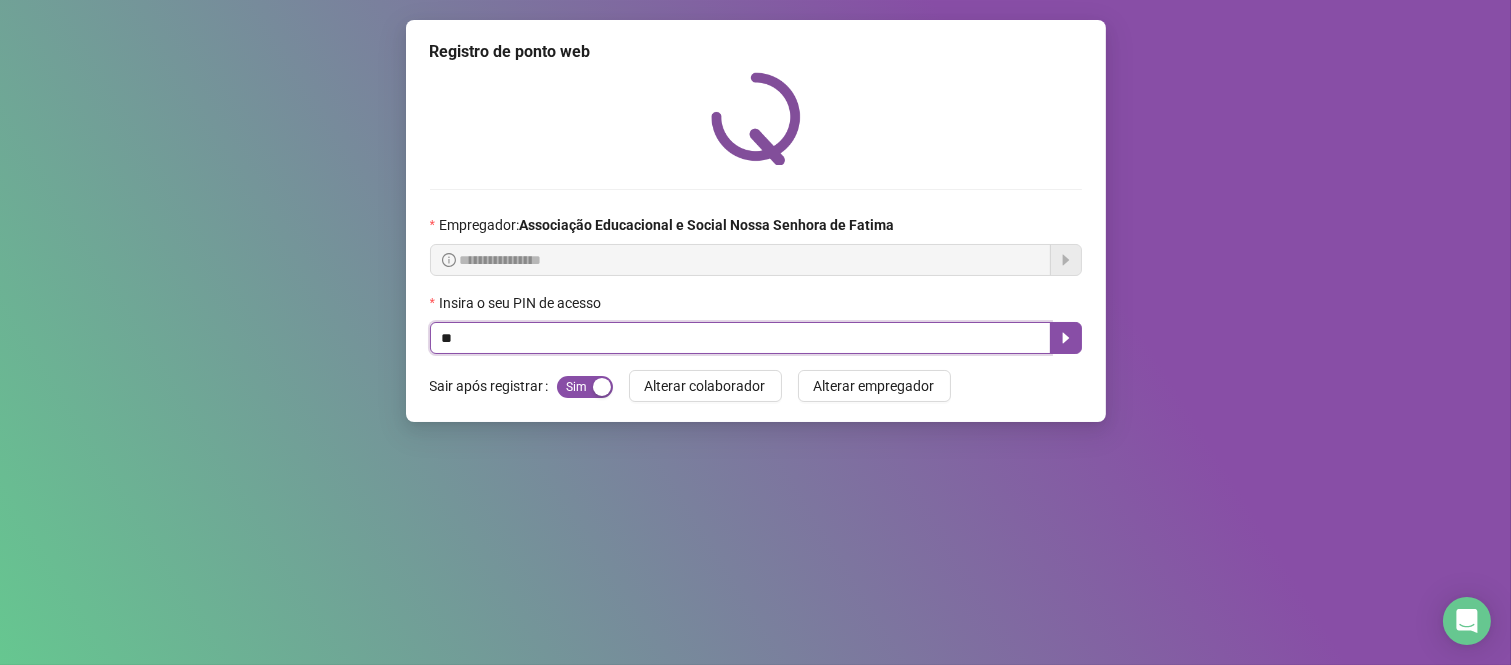 type on "***" 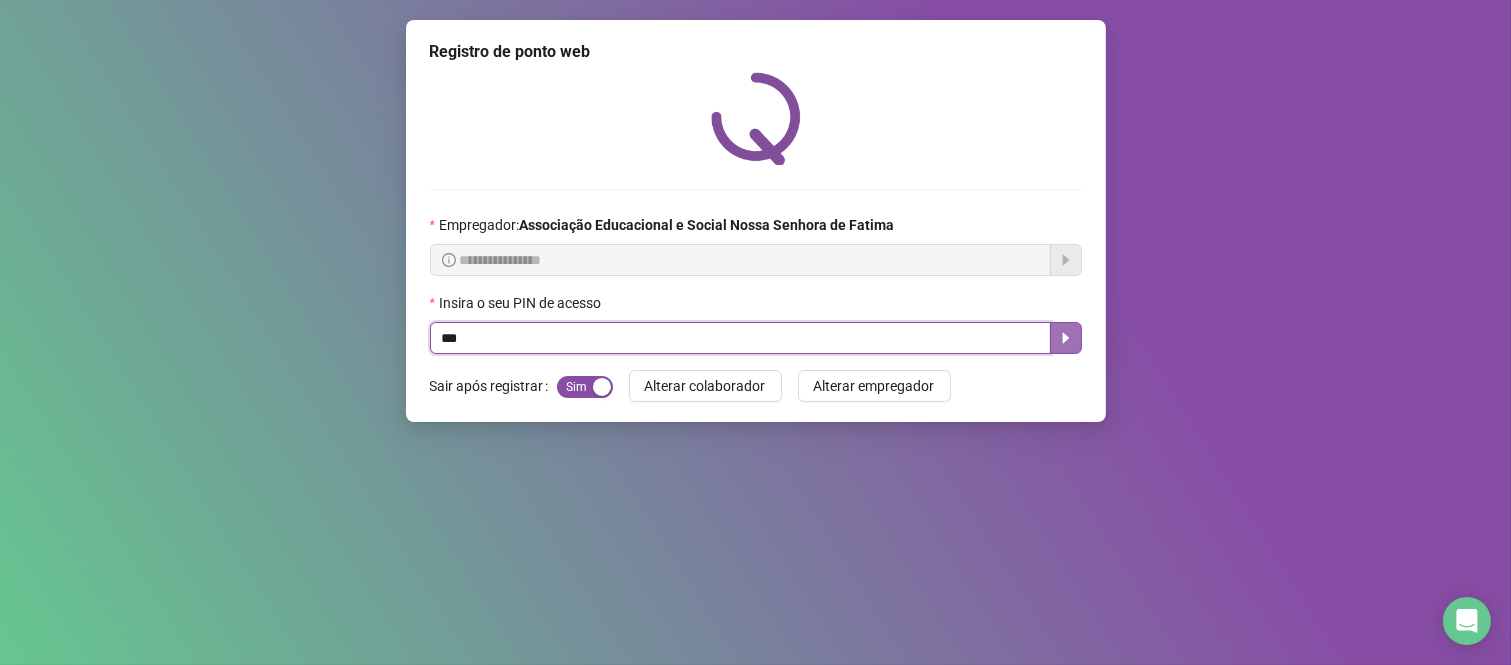 click 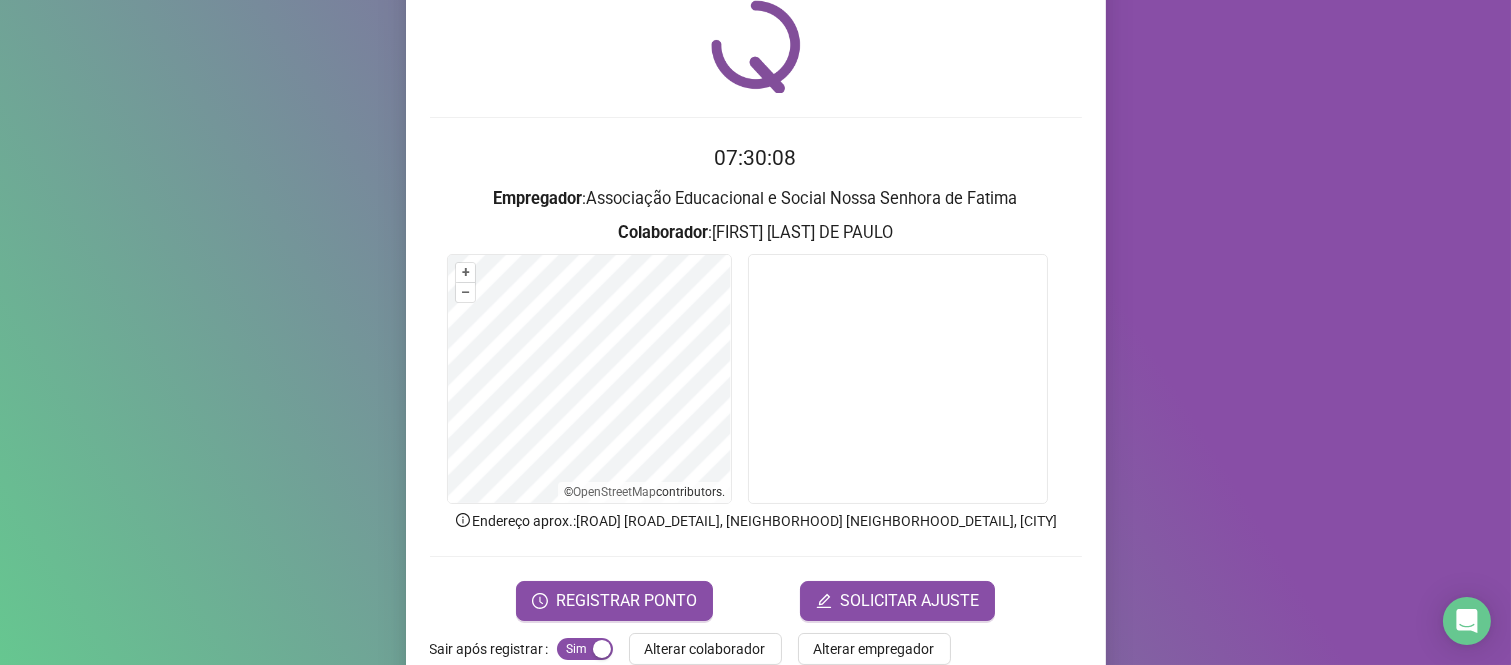 scroll, scrollTop: 111, scrollLeft: 0, axis: vertical 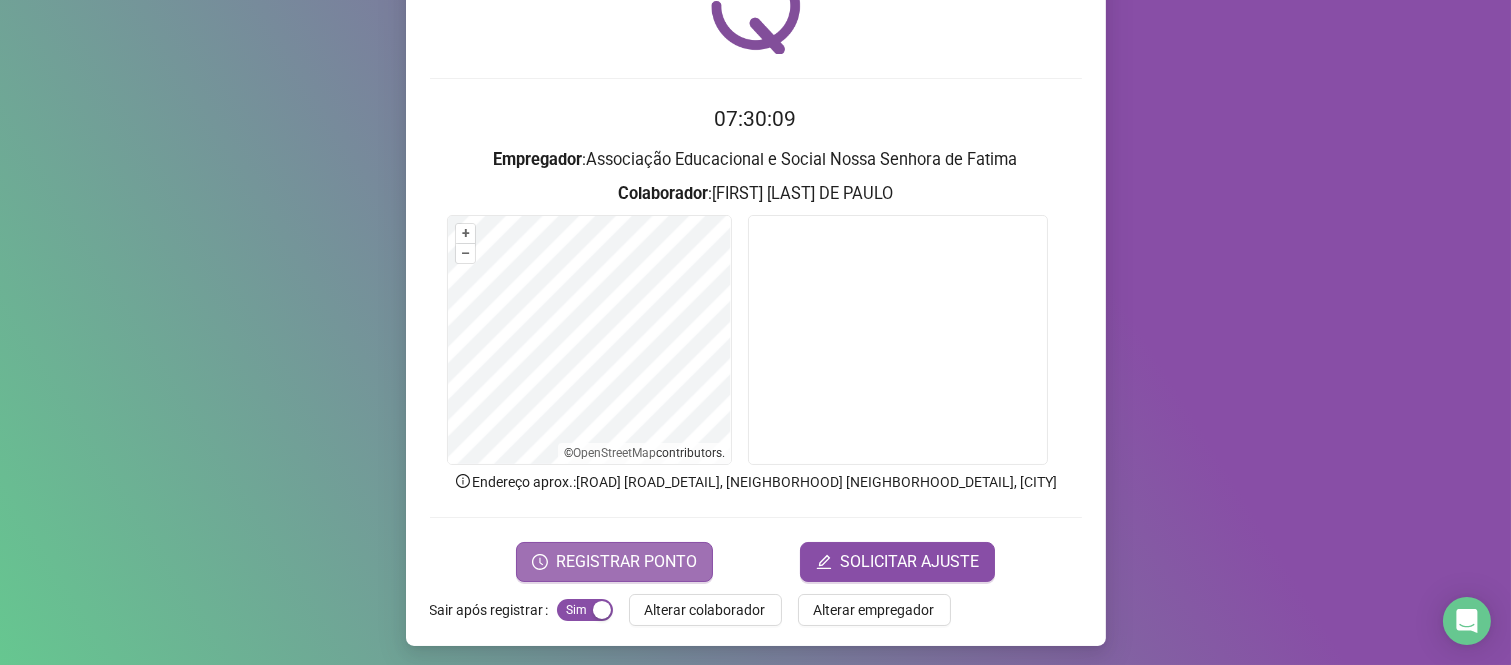 click on "REGISTRAR PONTO" at bounding box center (626, 562) 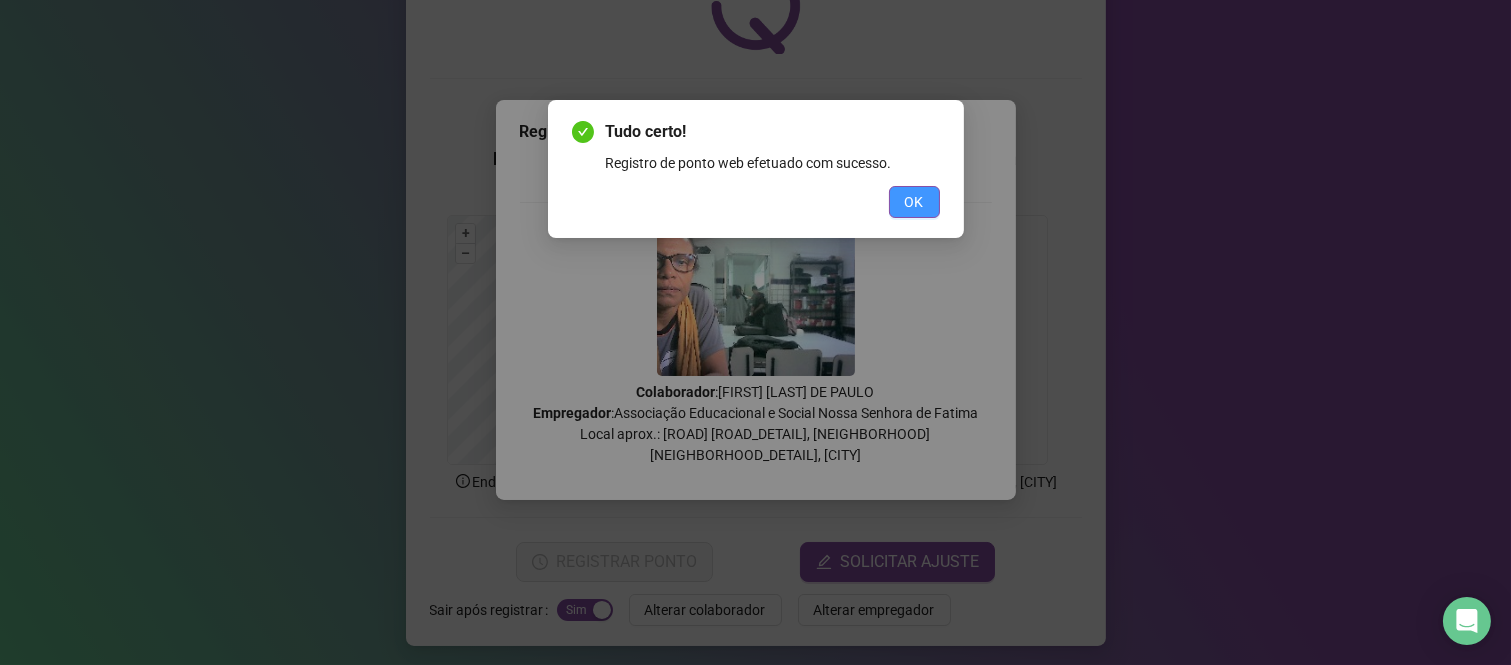 click on "OK" at bounding box center (914, 202) 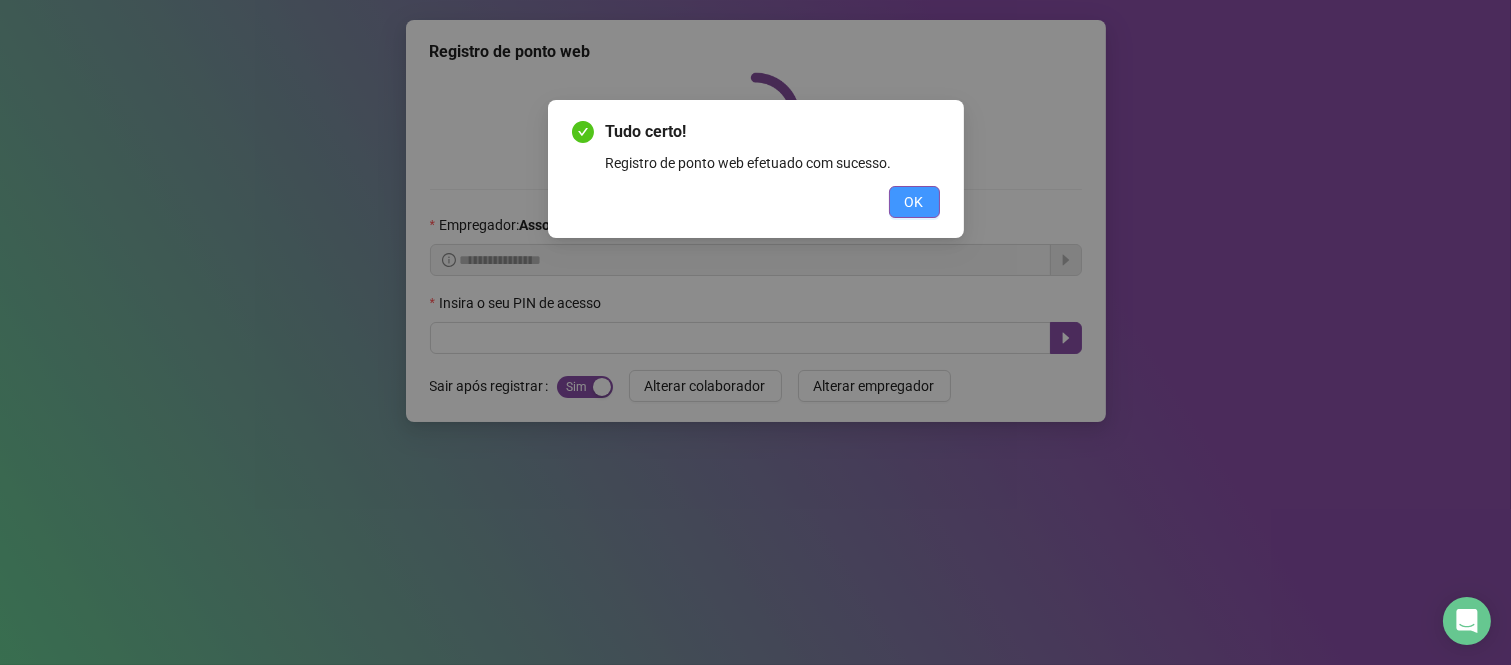 scroll, scrollTop: 0, scrollLeft: 0, axis: both 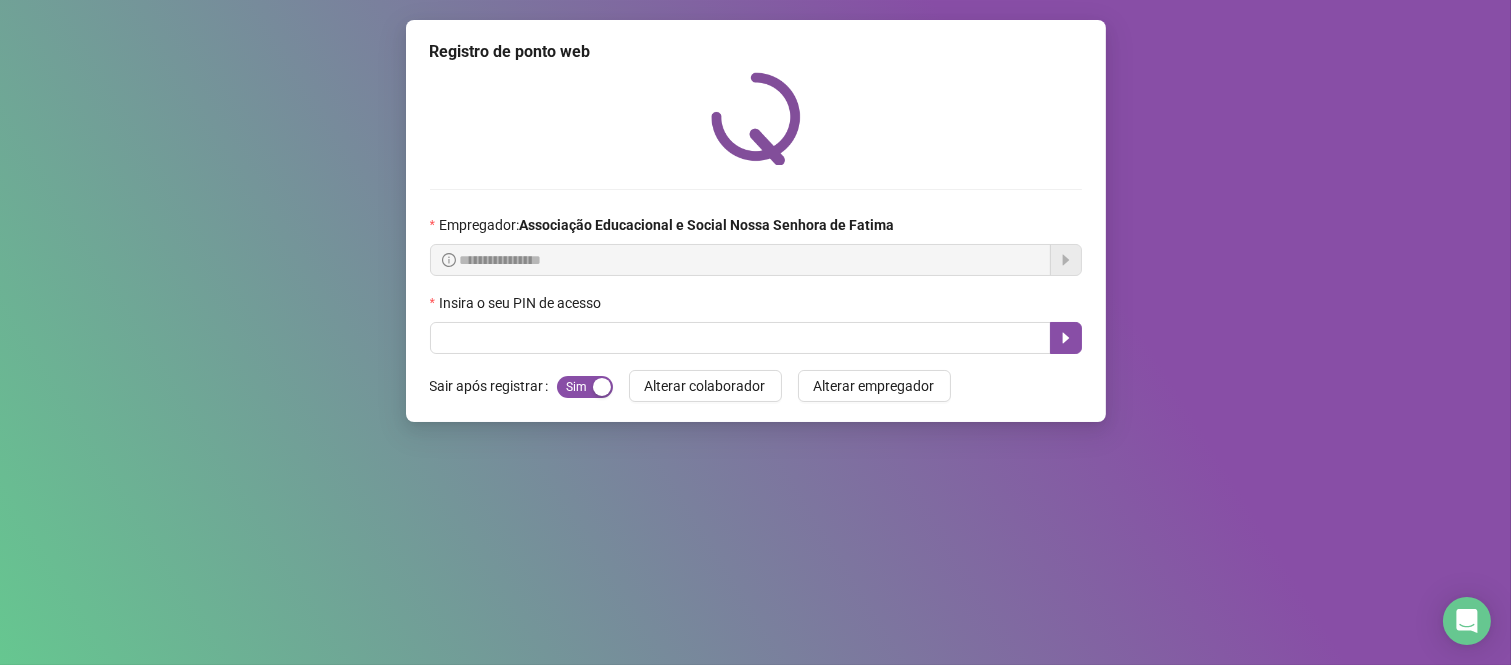 click on "Insira o seu PIN de acesso" at bounding box center (756, 307) 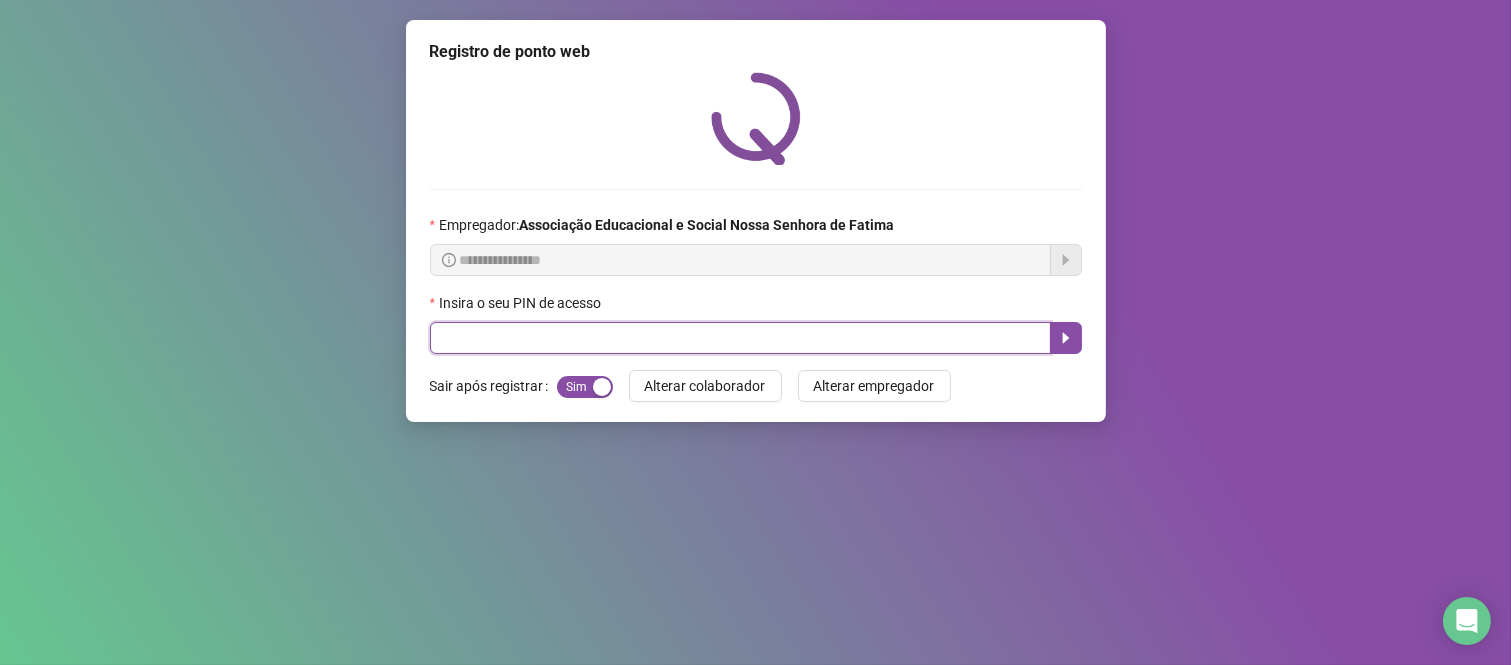 click at bounding box center (740, 338) 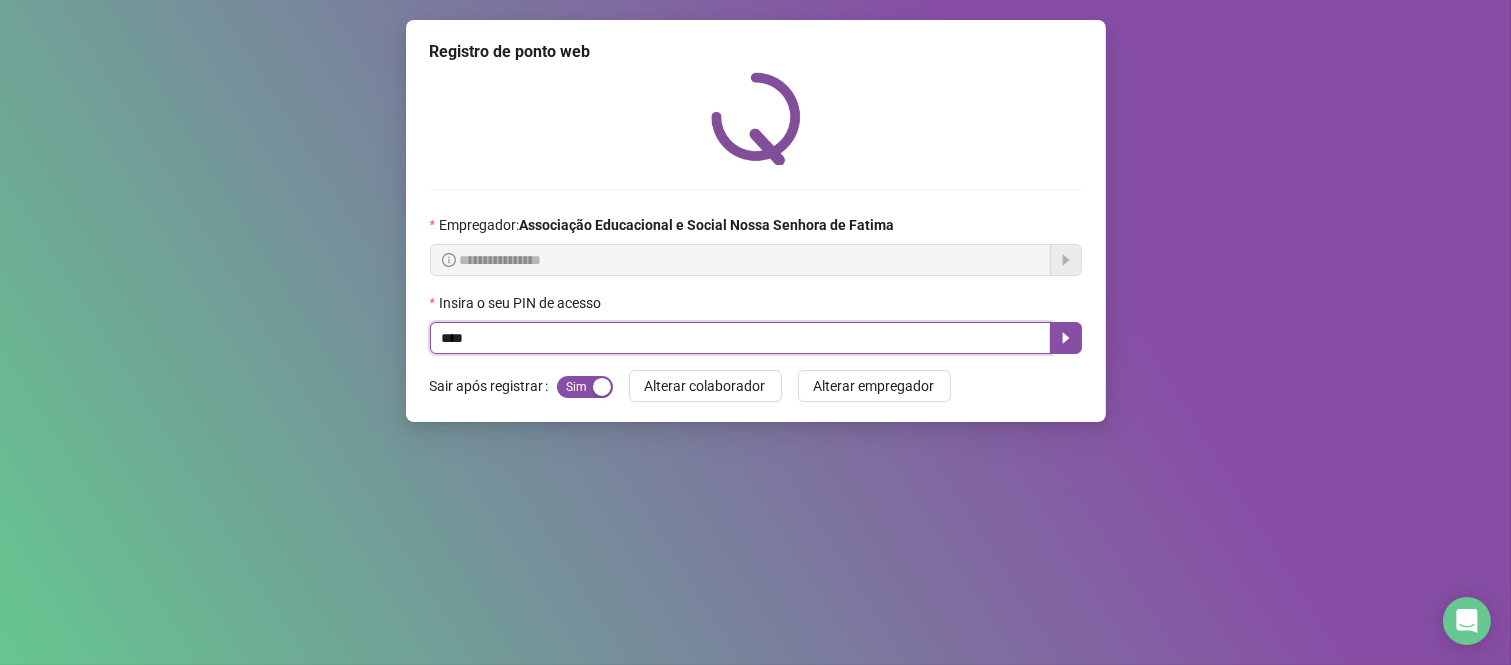 type on "****" 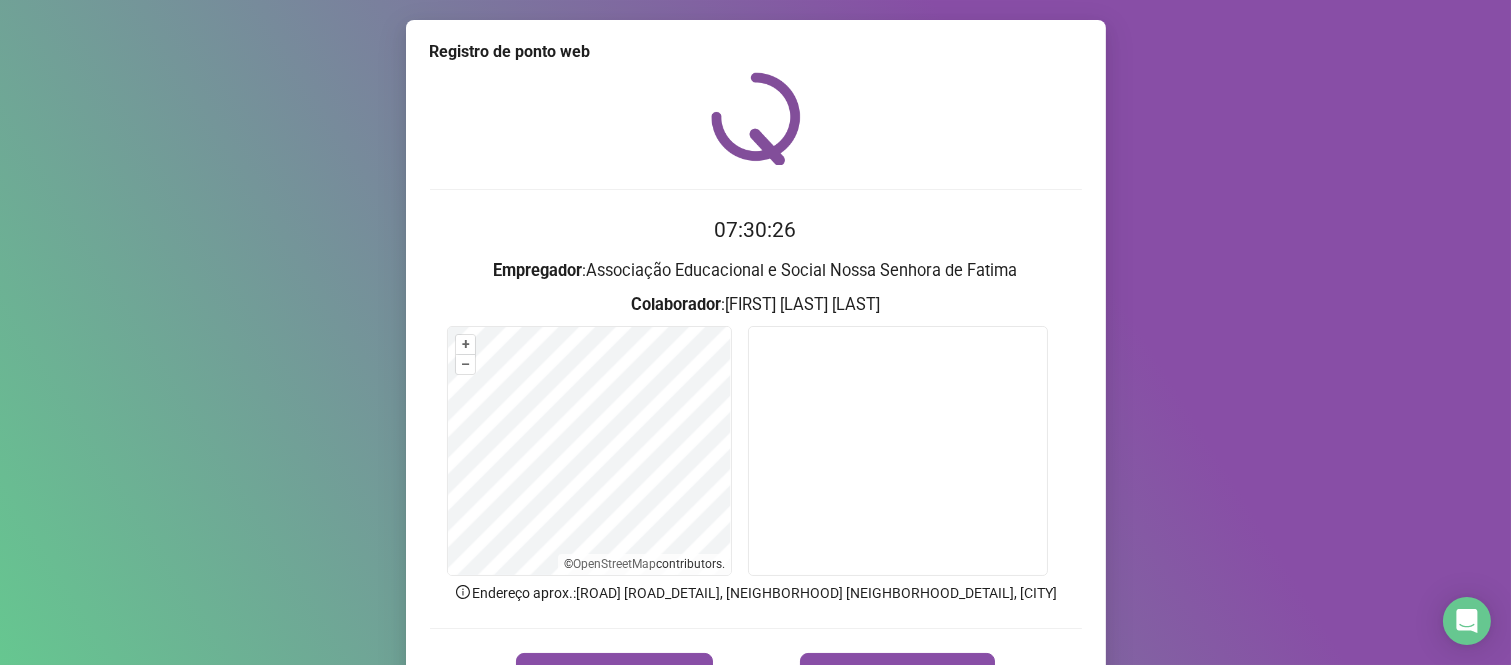 scroll, scrollTop: 114, scrollLeft: 0, axis: vertical 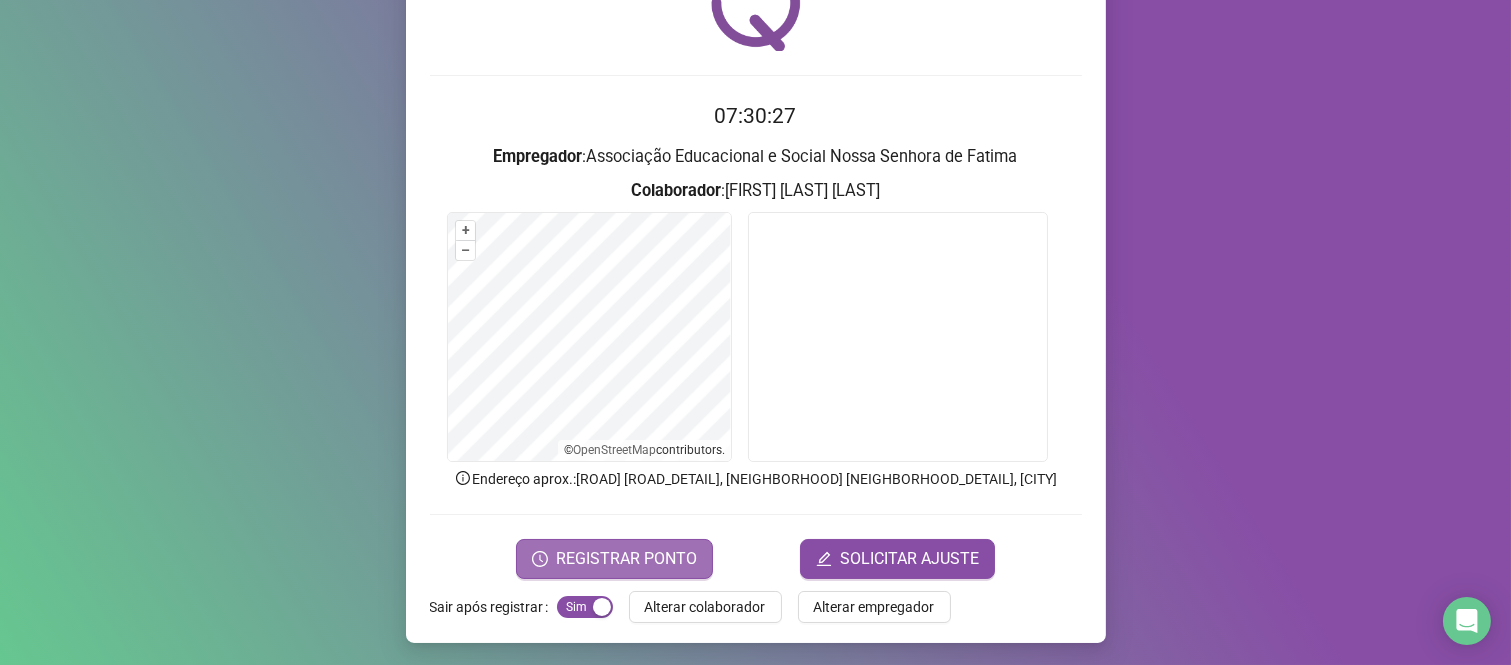 click on "REGISTRAR PONTO" at bounding box center (626, 559) 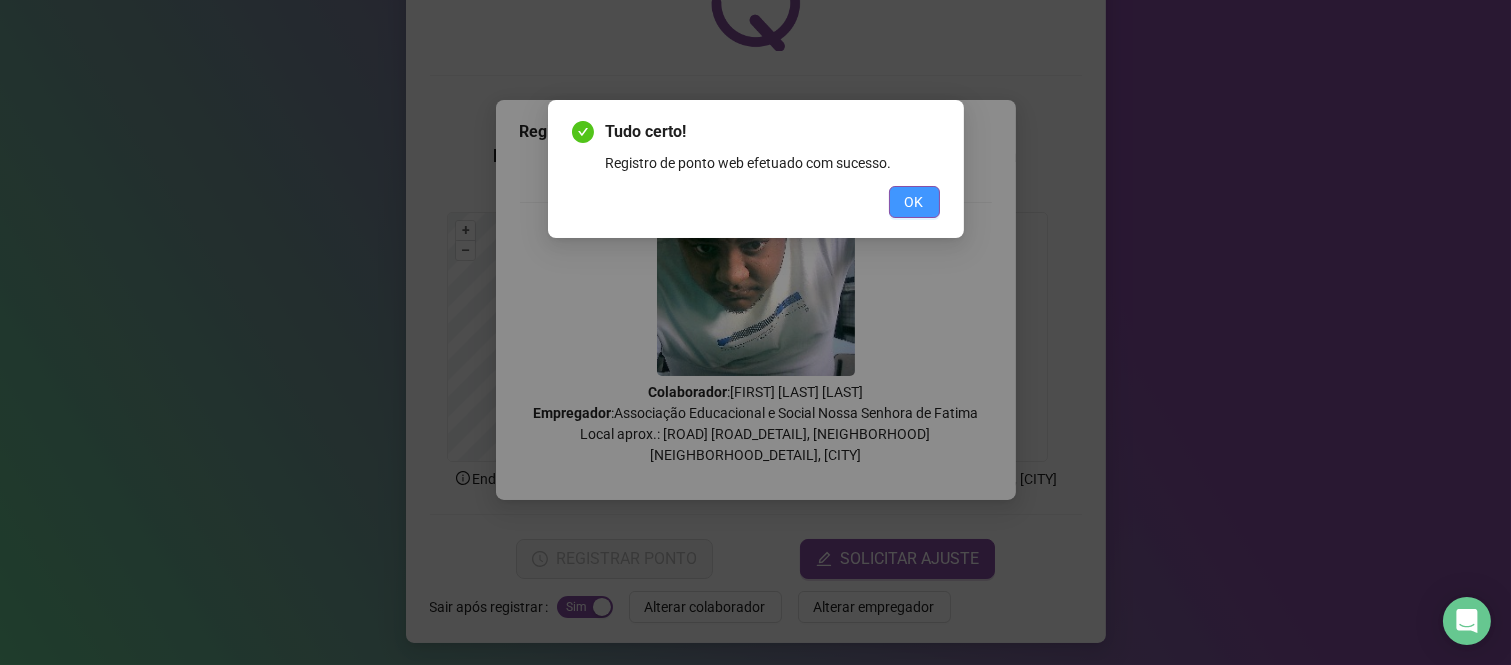 click on "OK" at bounding box center [914, 202] 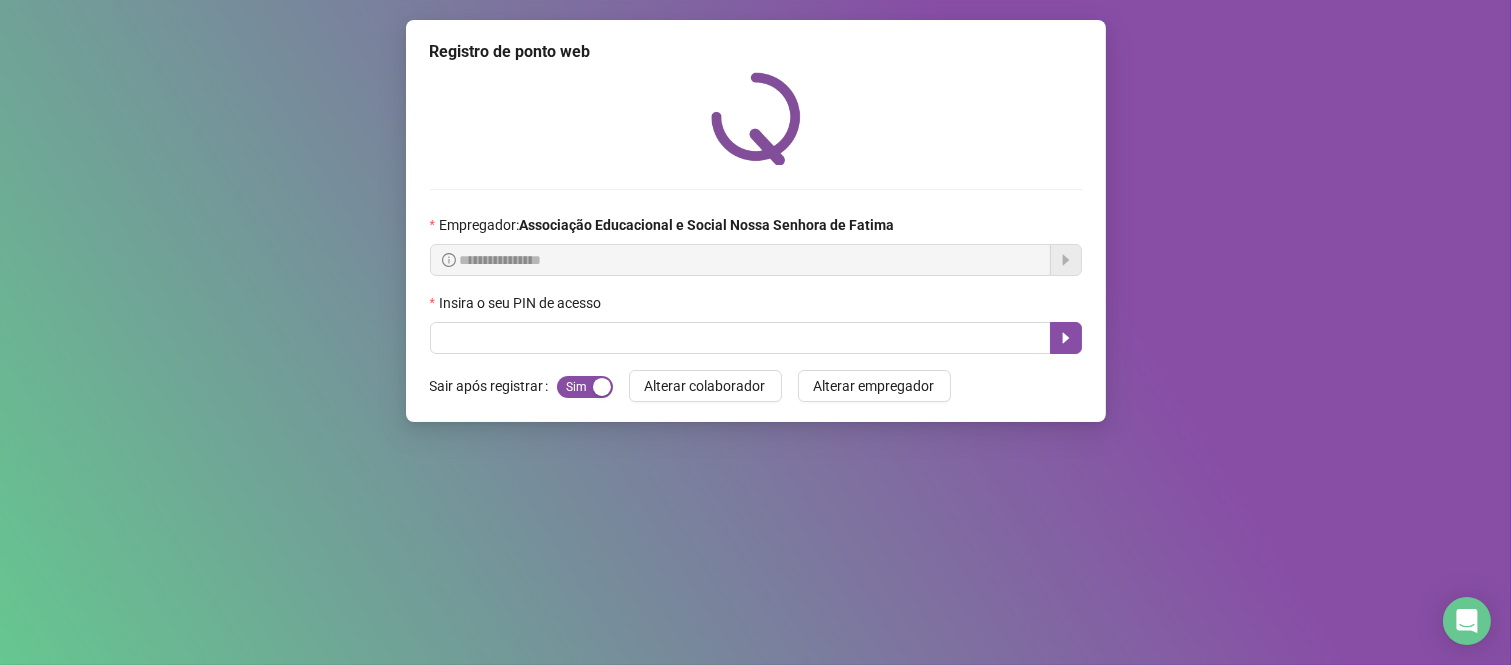 scroll, scrollTop: 0, scrollLeft: 0, axis: both 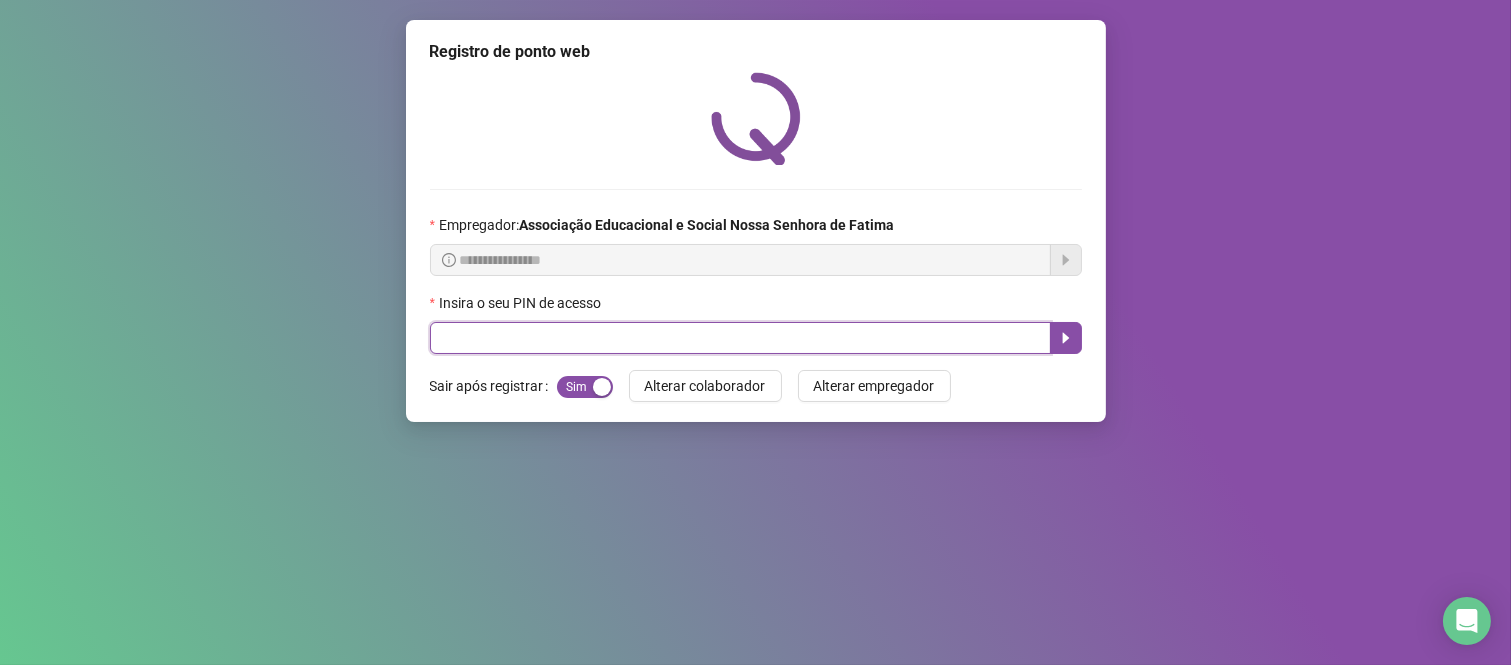 click at bounding box center (740, 338) 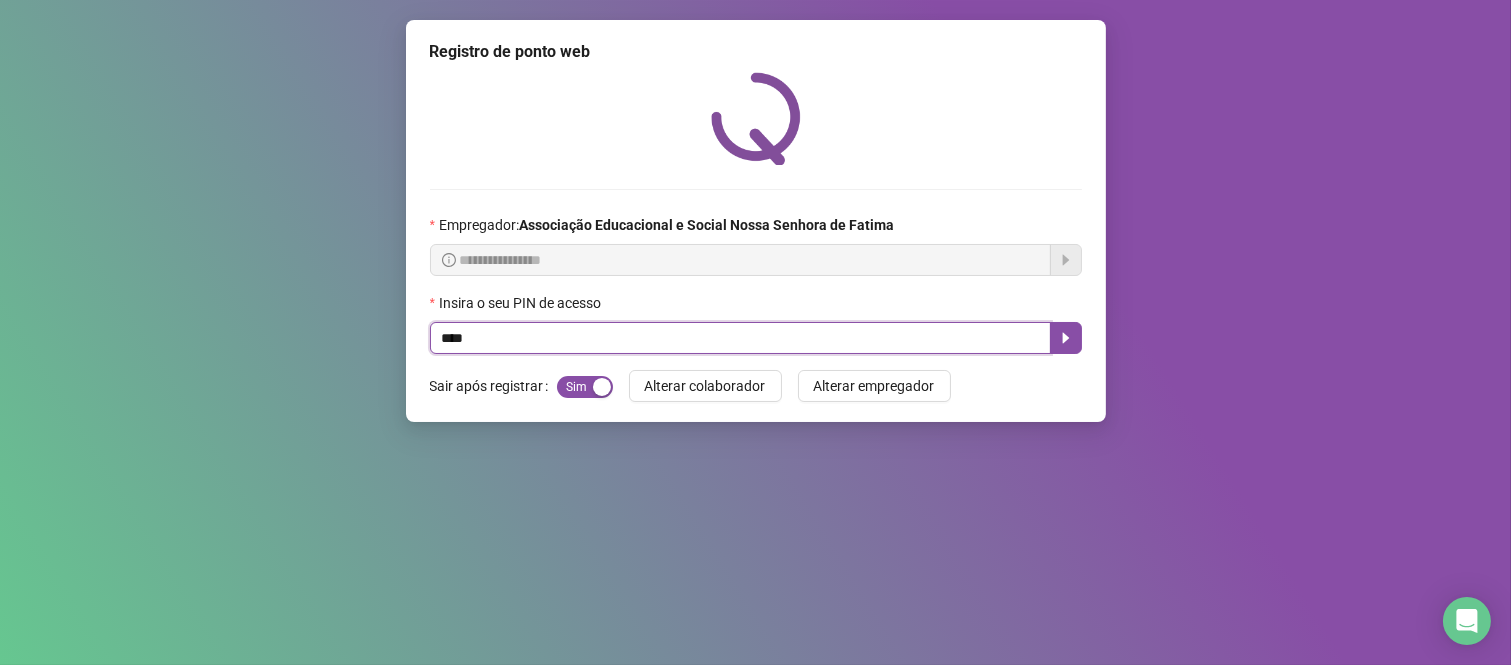 type on "****" 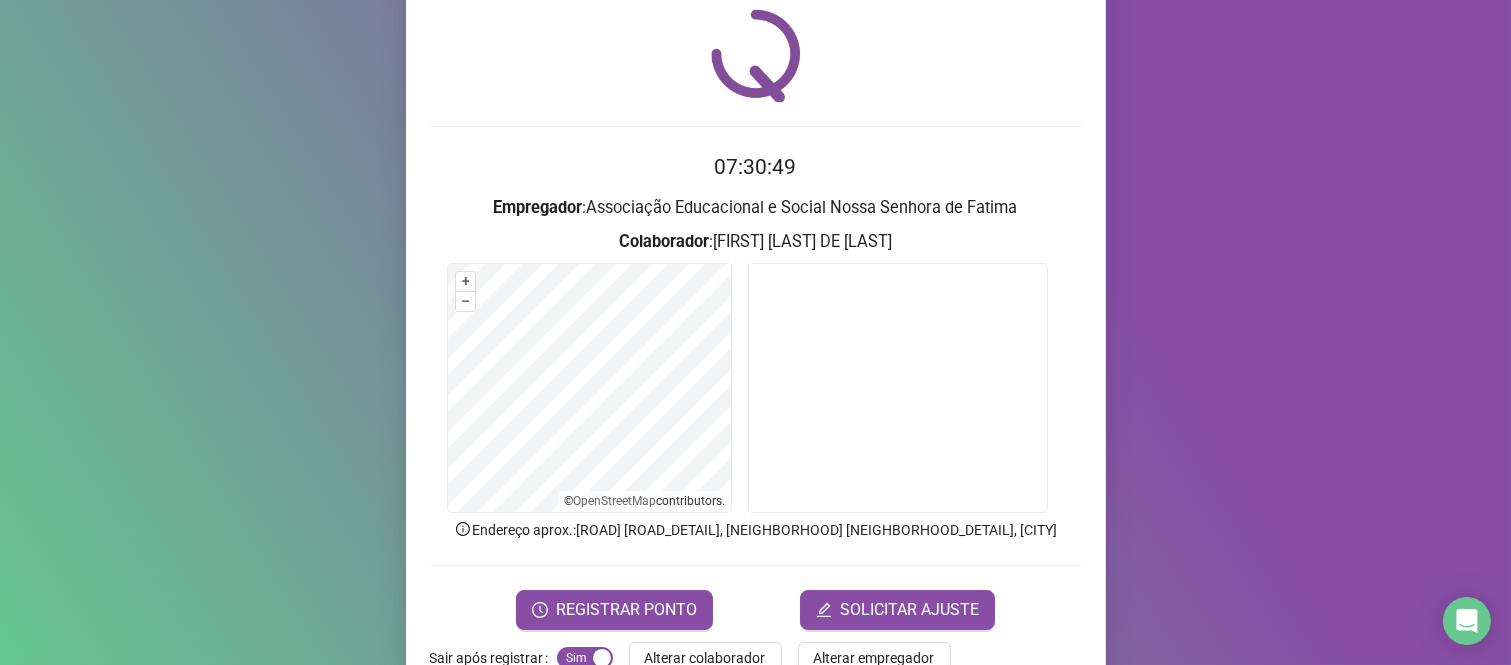 scroll, scrollTop: 114, scrollLeft: 0, axis: vertical 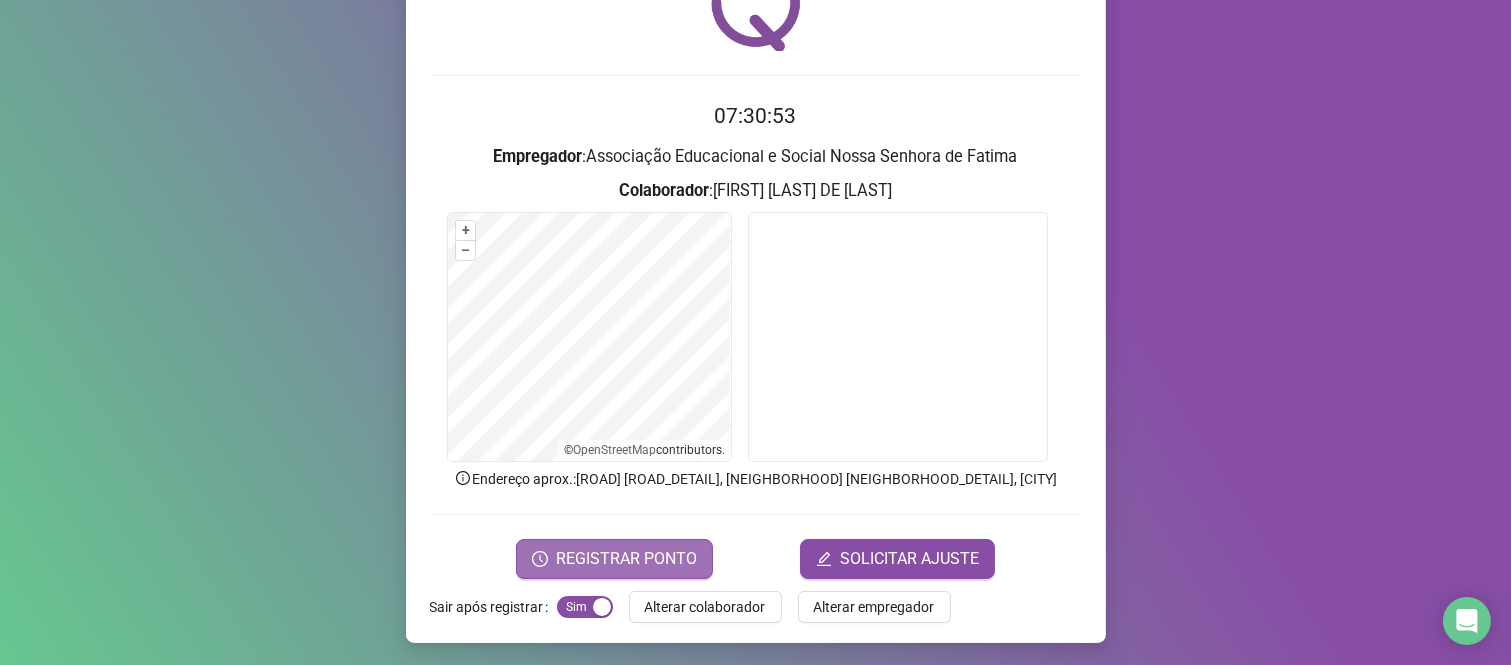 click on "REGISTRAR PONTO" at bounding box center (626, 559) 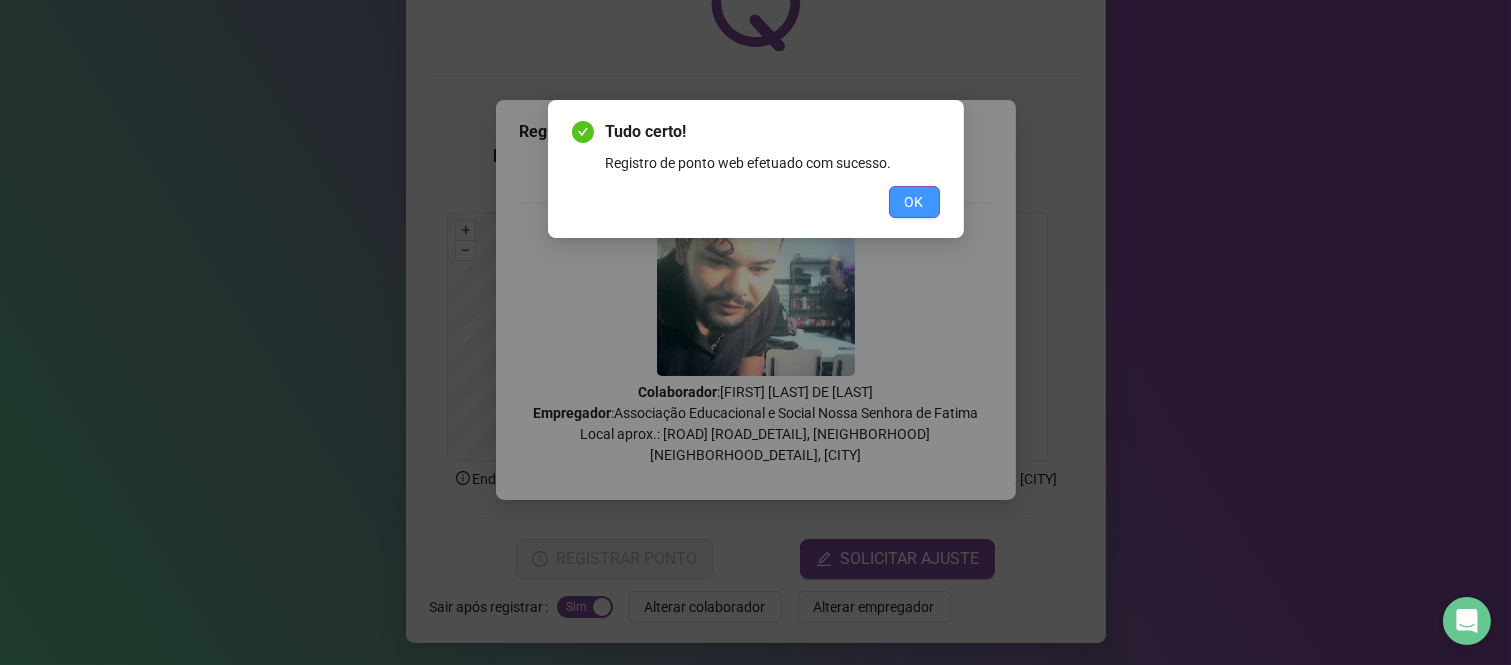 click on "OK" at bounding box center (914, 202) 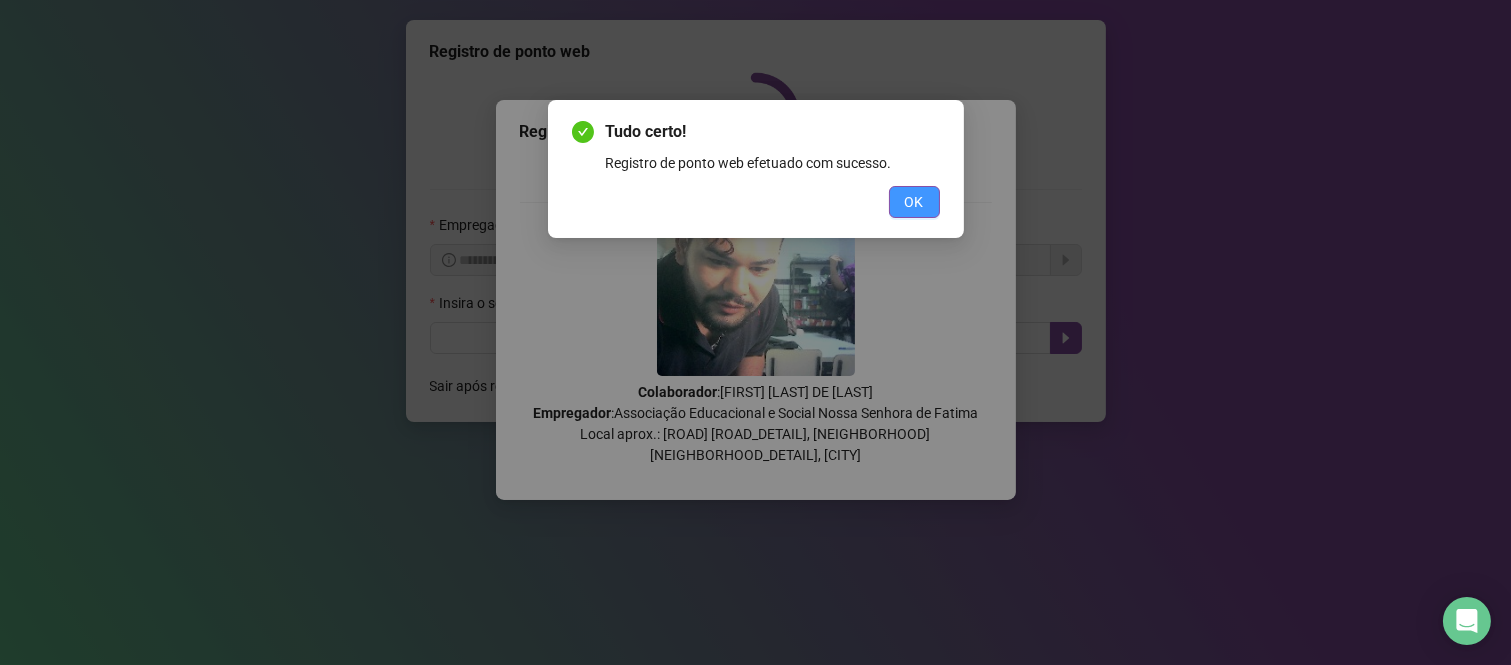 scroll, scrollTop: 0, scrollLeft: 0, axis: both 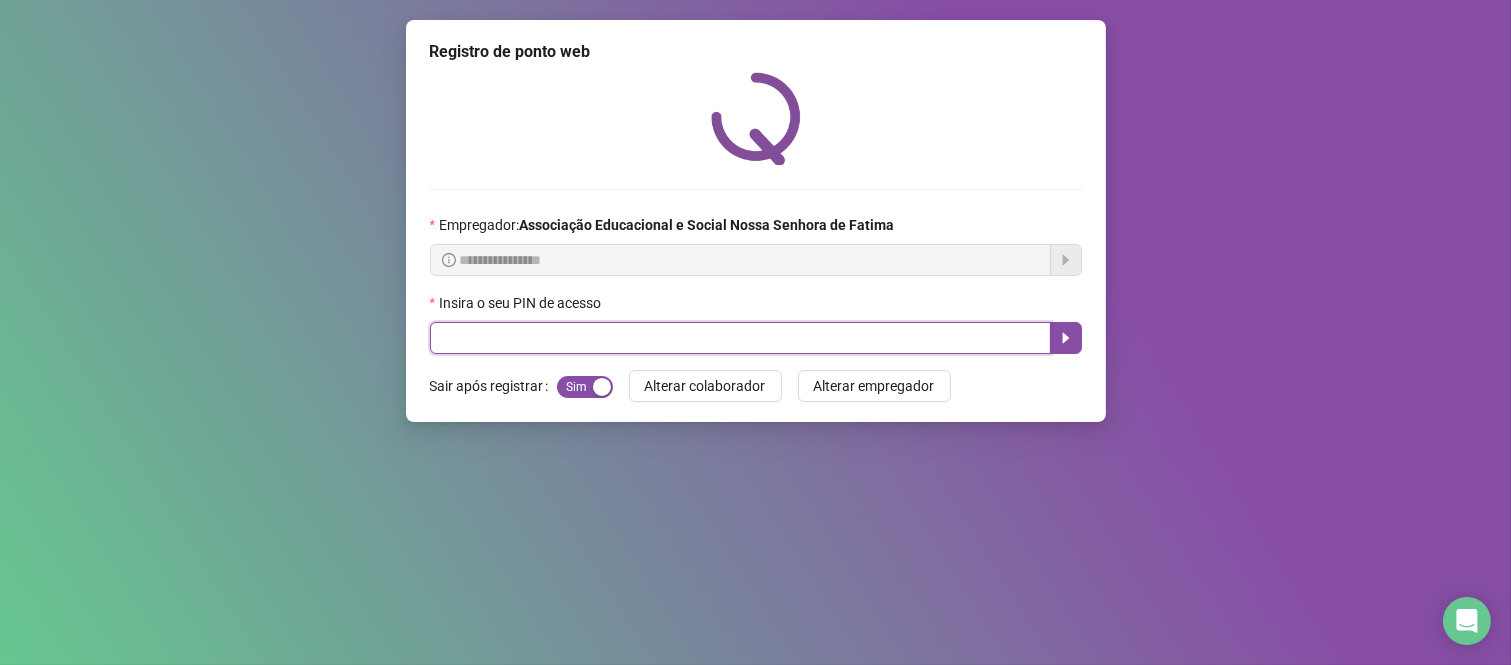click at bounding box center [740, 338] 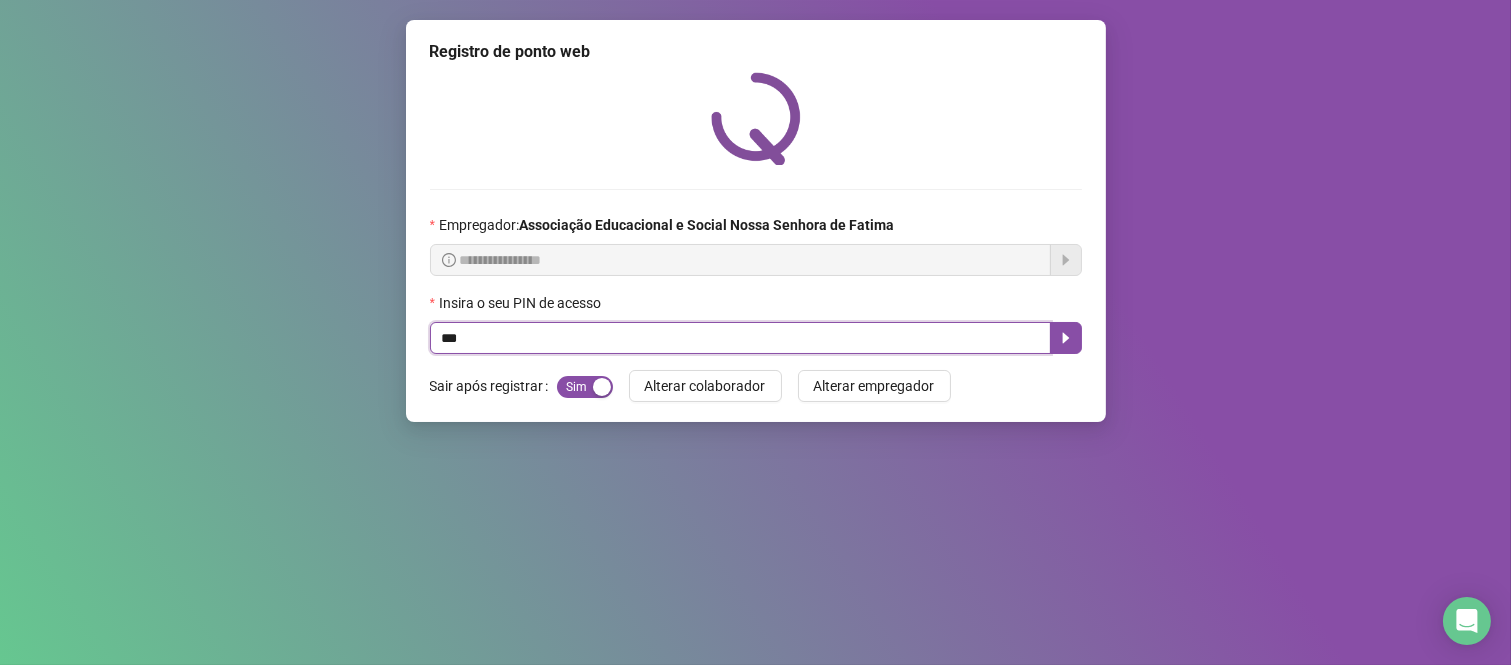 type on "***" 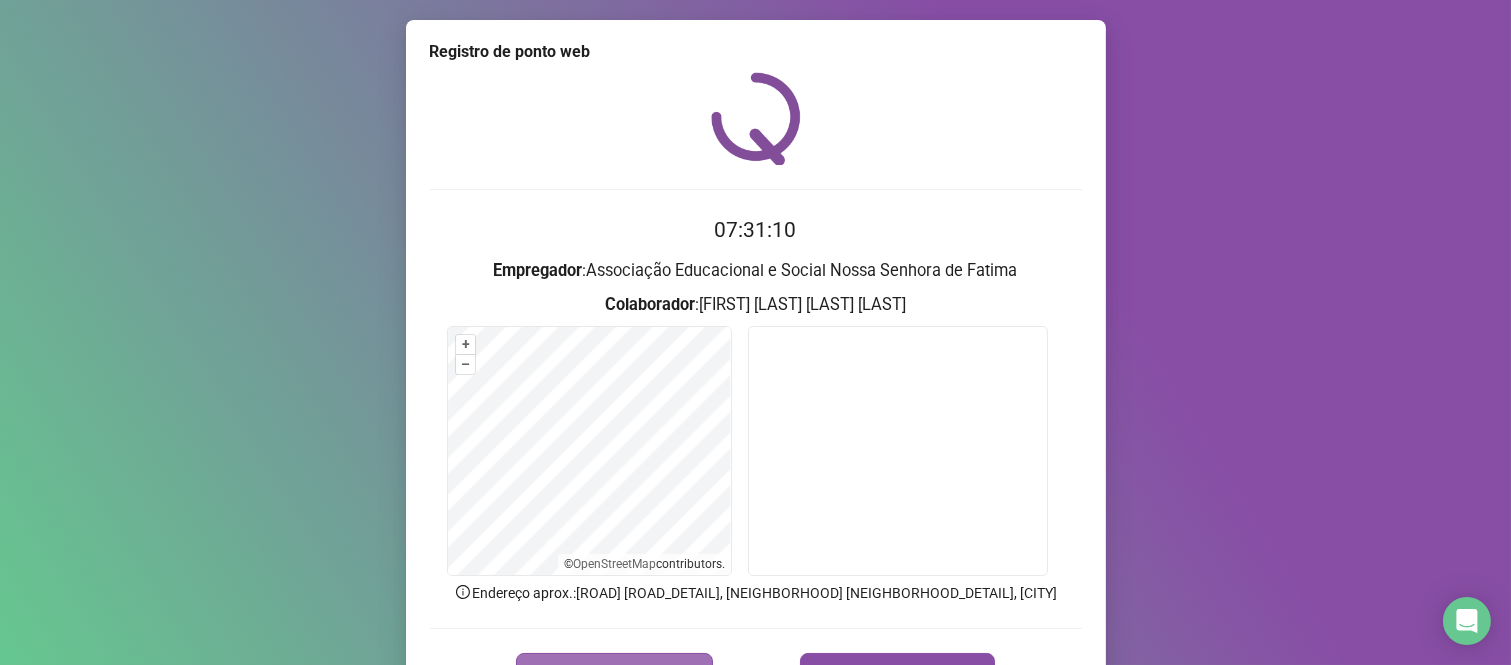 click on "REGISTRAR PONTO" at bounding box center [626, 673] 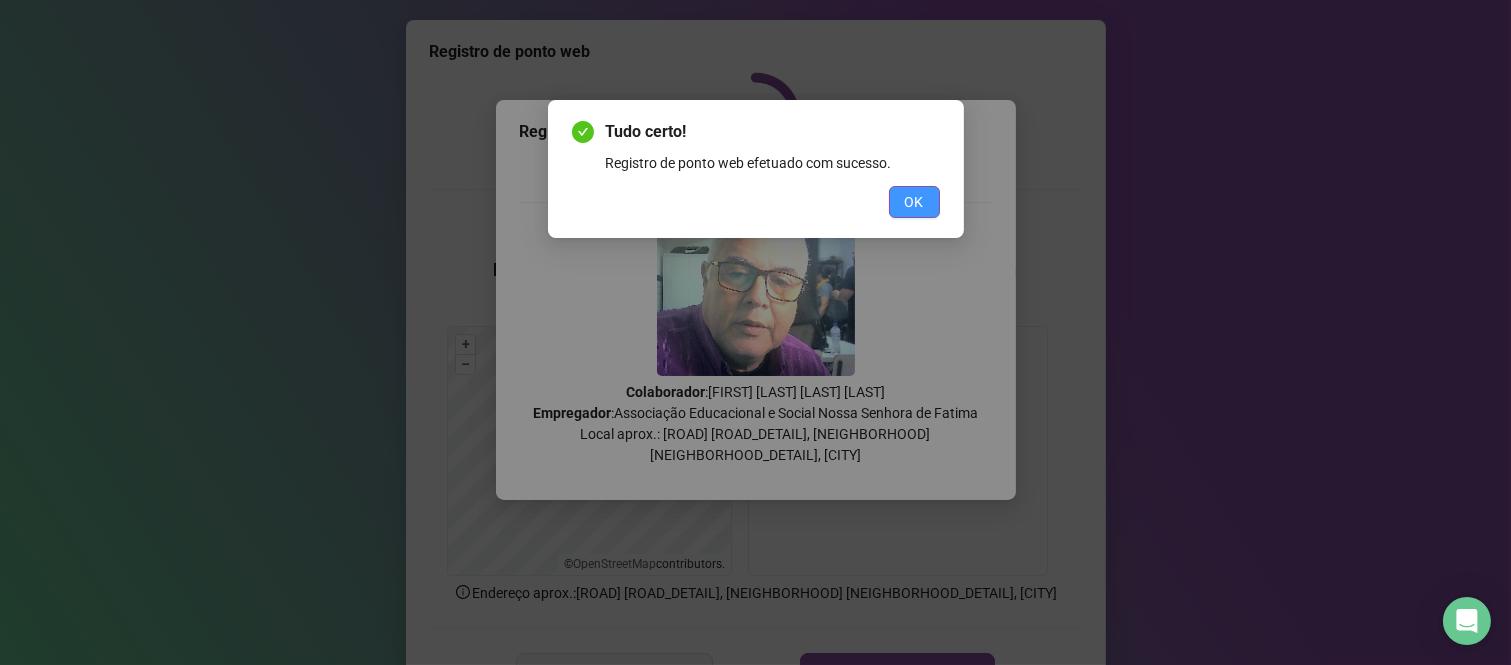 click on "OK" at bounding box center (914, 202) 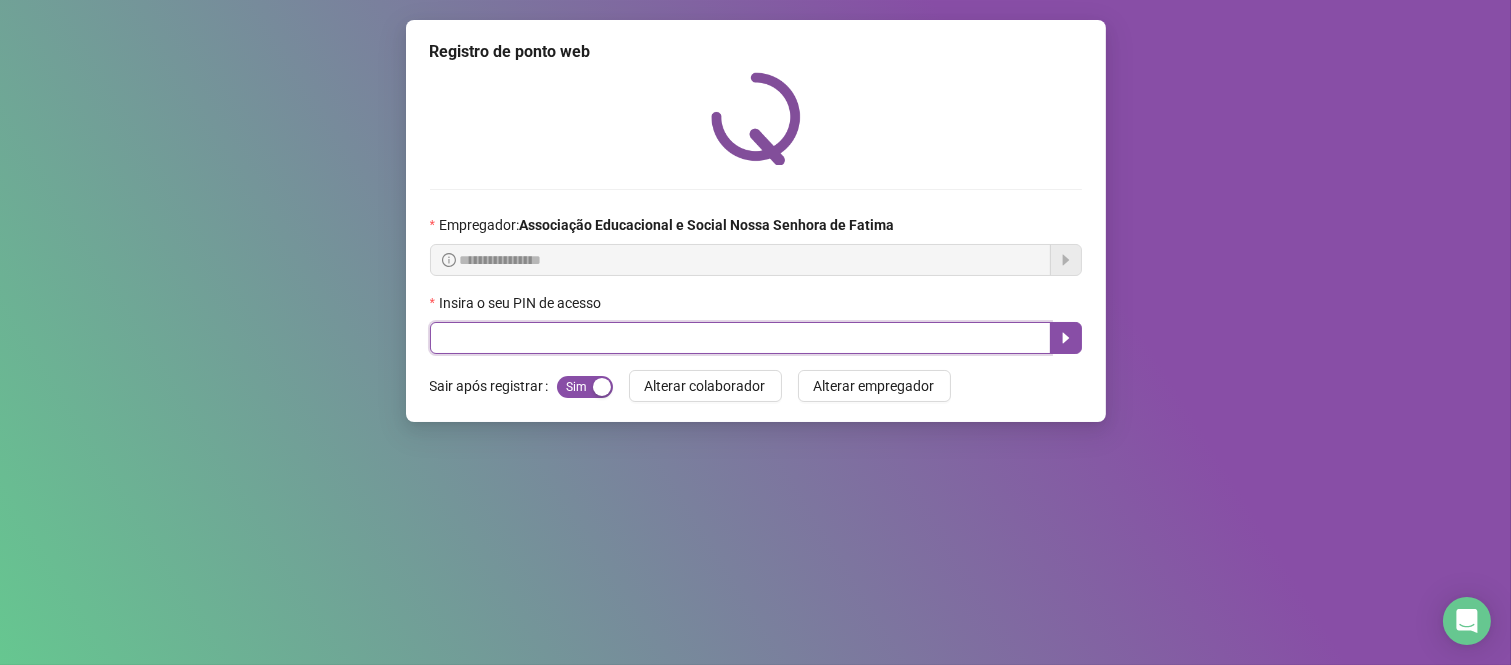 click at bounding box center (740, 338) 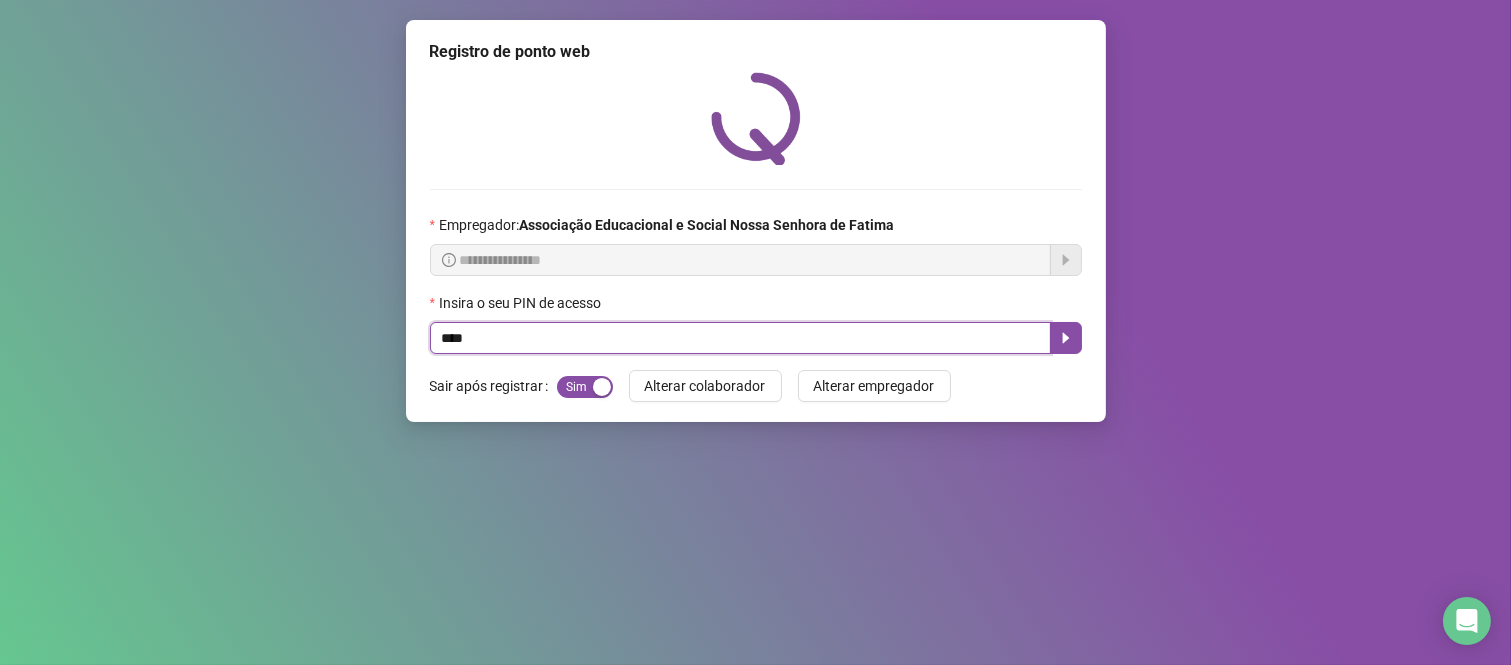 type on "*****" 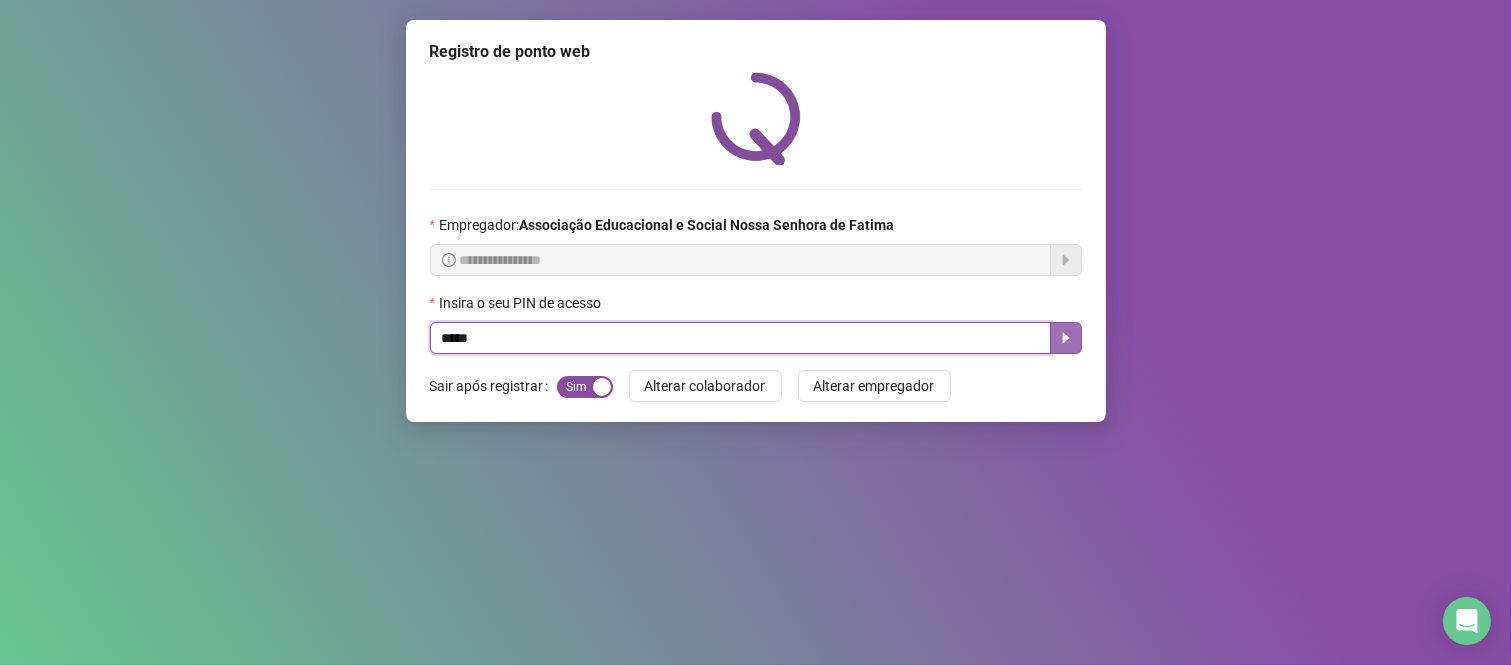 click 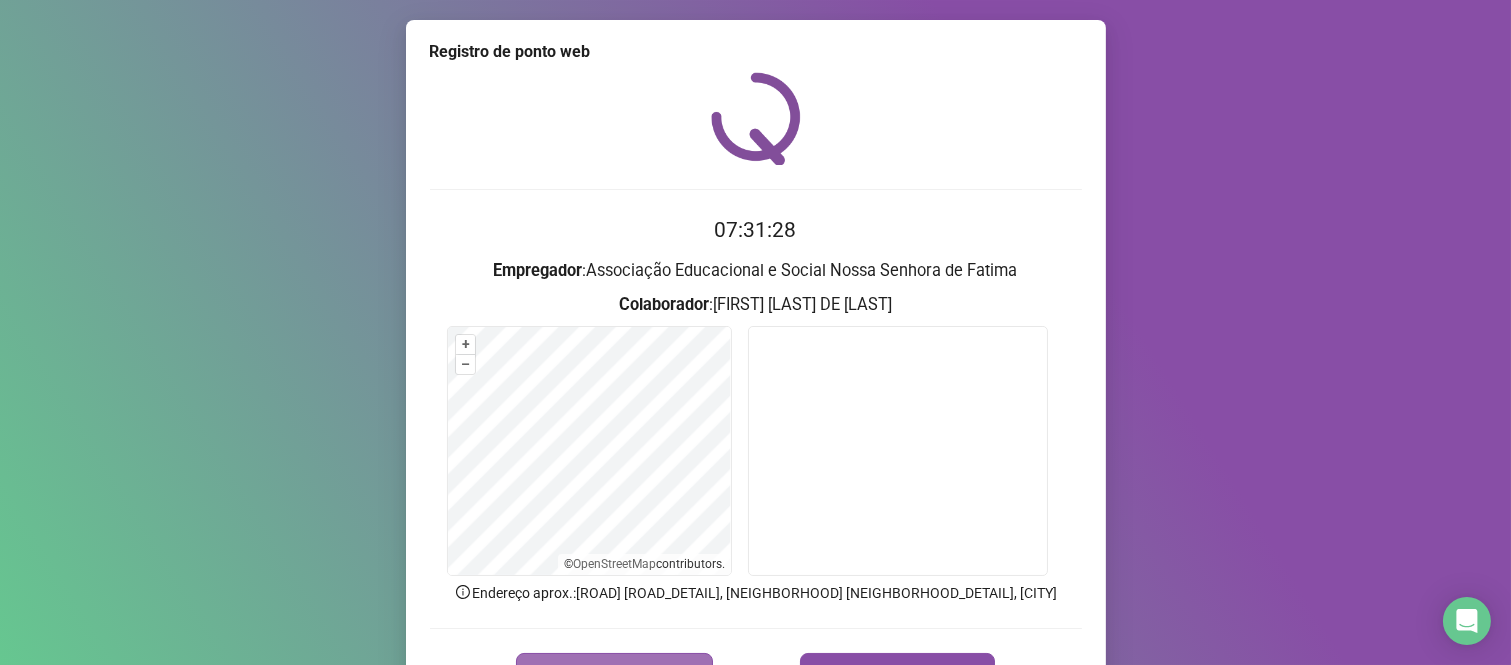 click on "REGISTRAR PONTO" at bounding box center (614, 673) 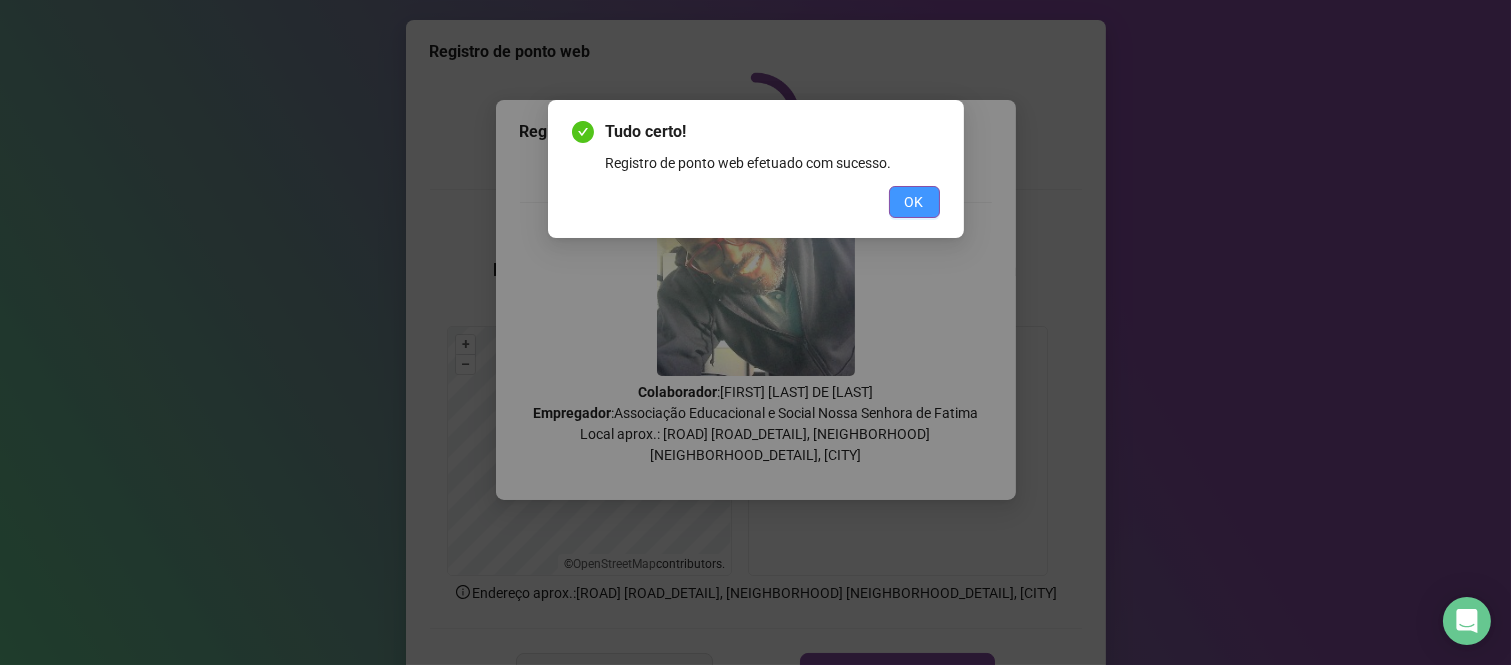 click on "OK" at bounding box center [914, 202] 